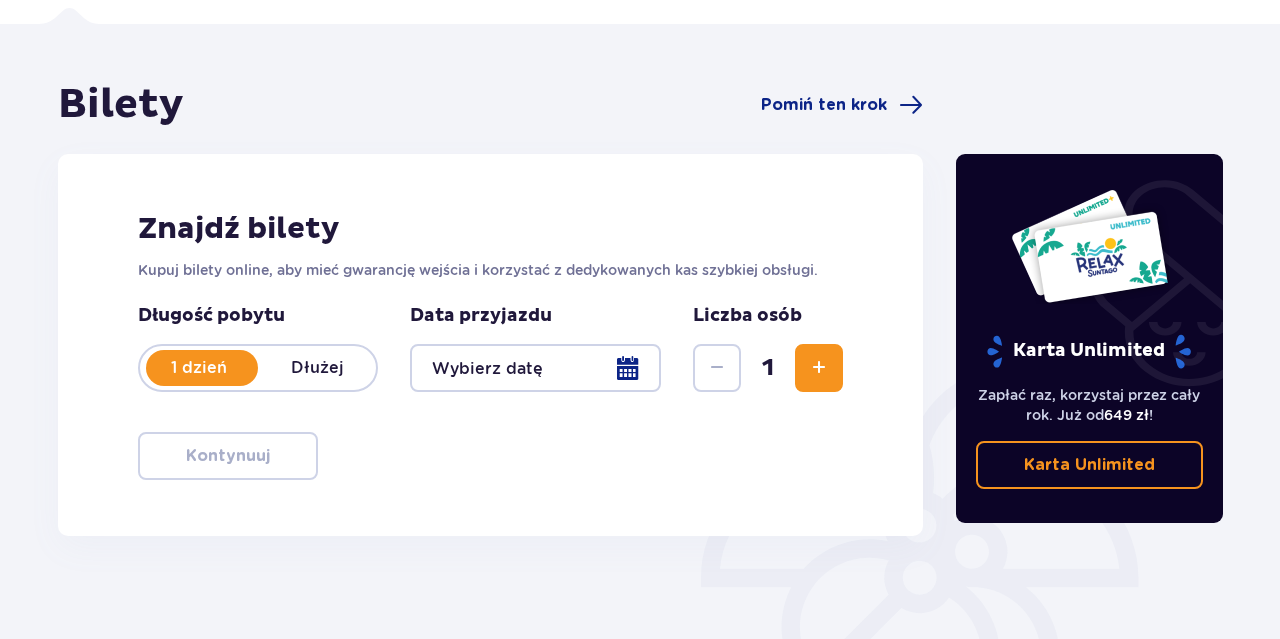 scroll, scrollTop: 208, scrollLeft: 0, axis: vertical 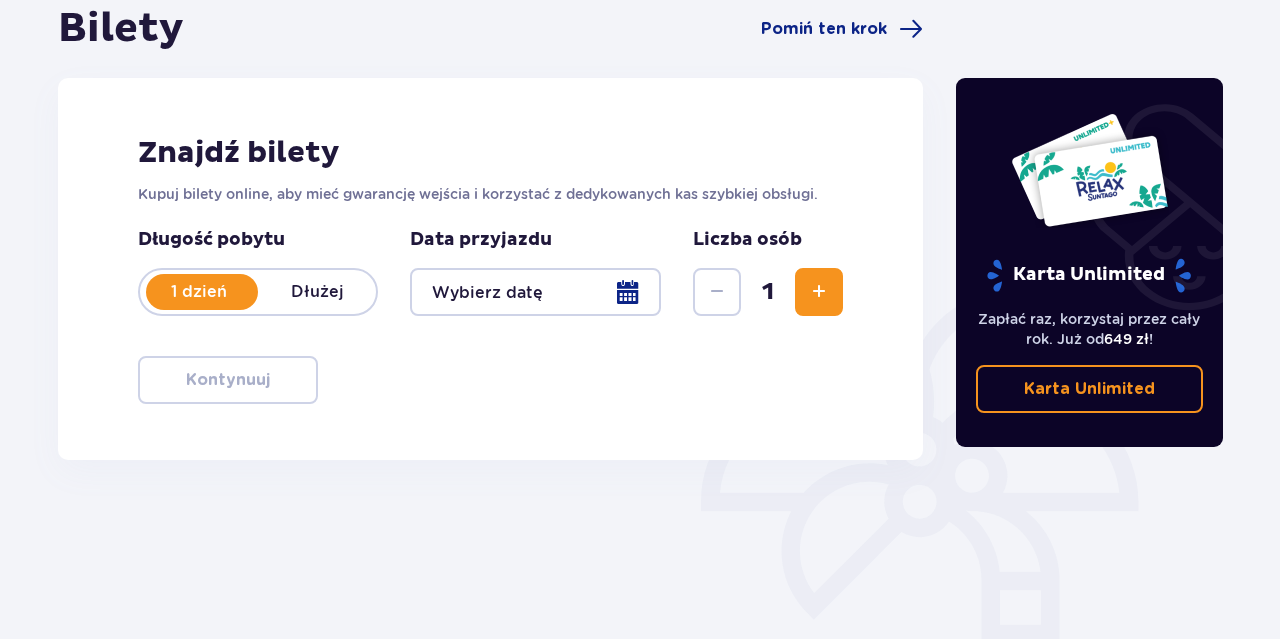 click at bounding box center (535, 292) 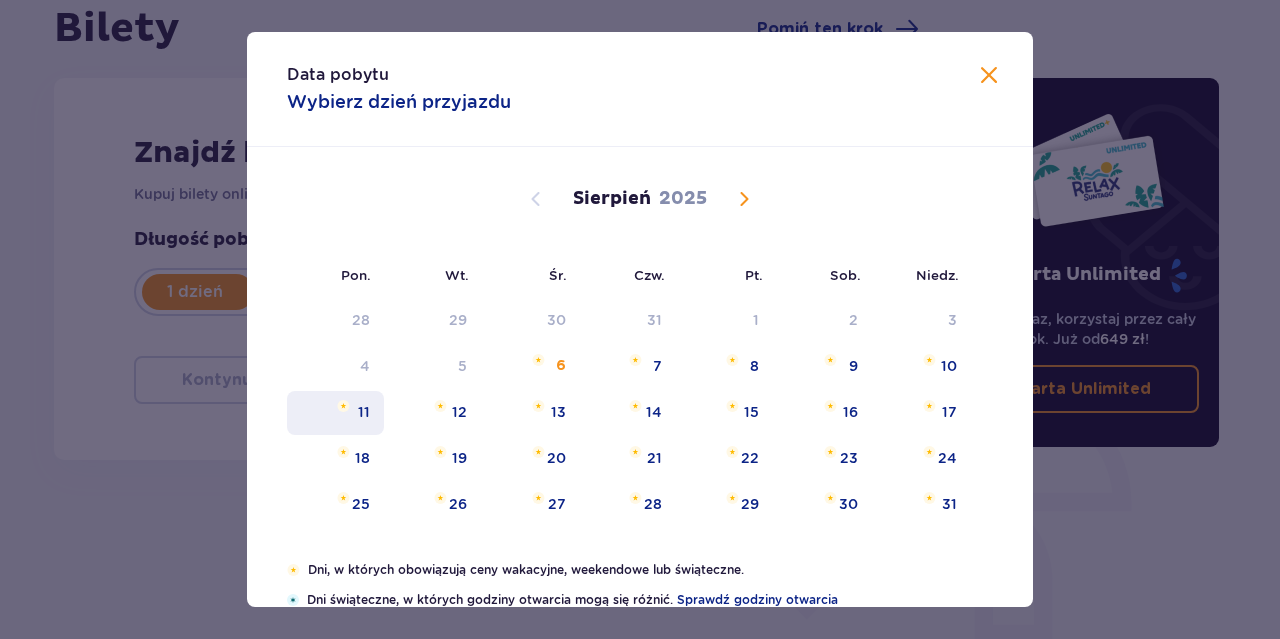 click on "11" at bounding box center [335, 413] 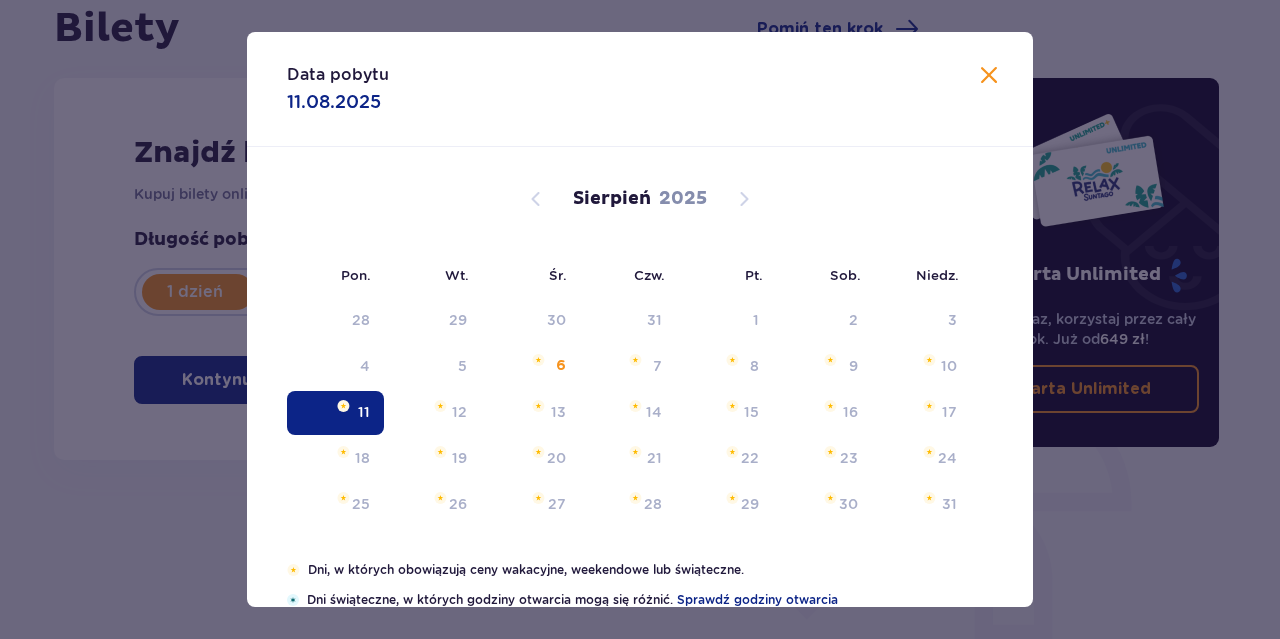 type on "11.08.25" 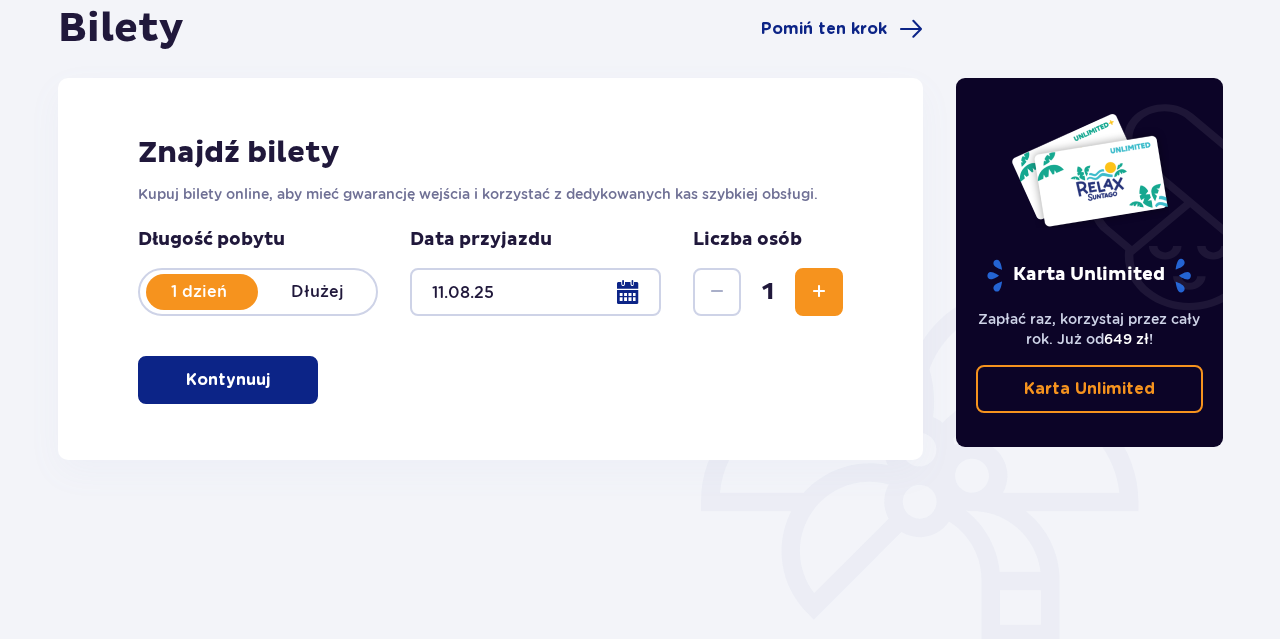 click at bounding box center (819, 292) 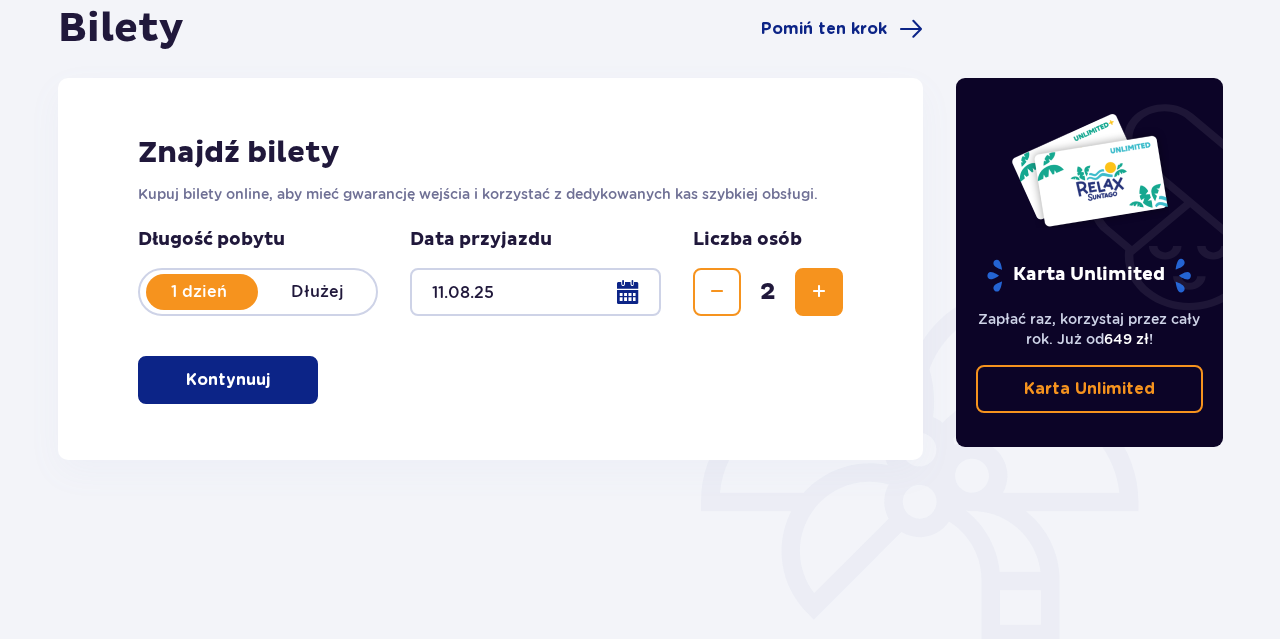 click at bounding box center (819, 292) 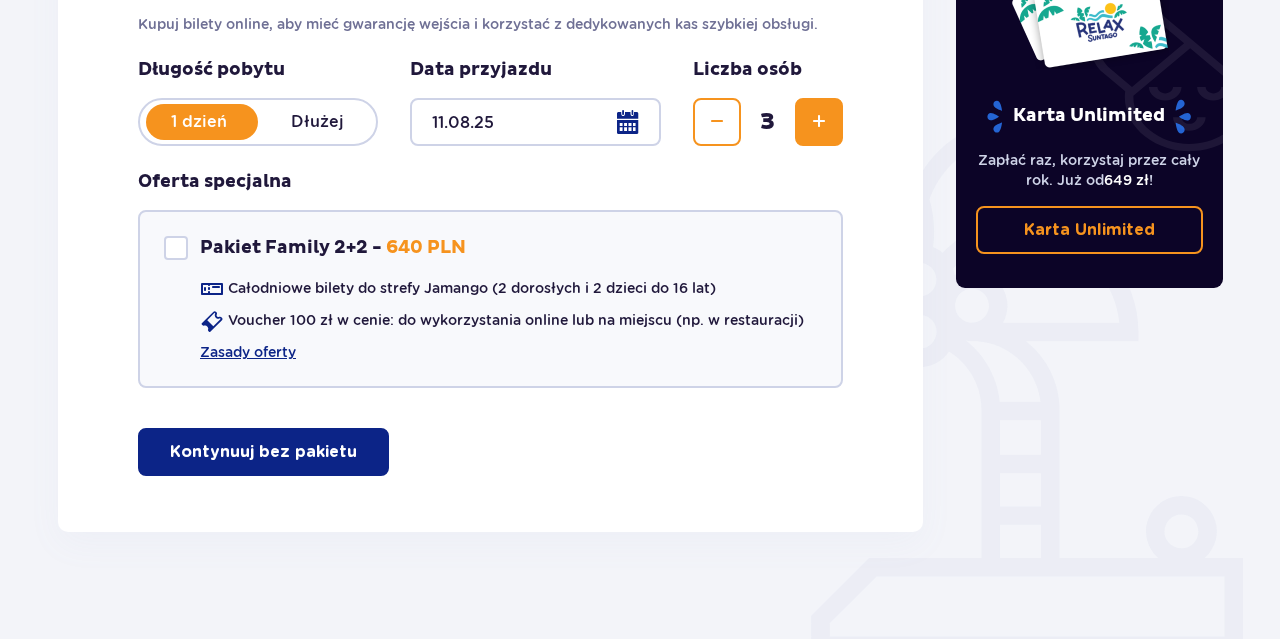 scroll, scrollTop: 390, scrollLeft: 0, axis: vertical 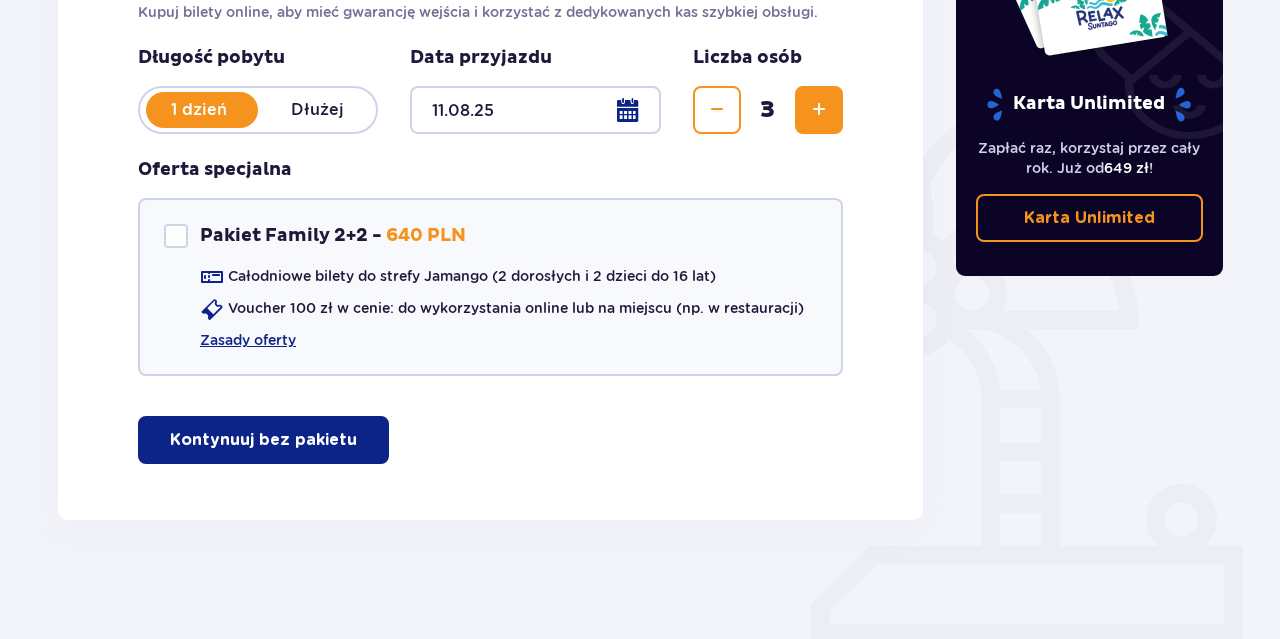 click at bounding box center (819, 110) 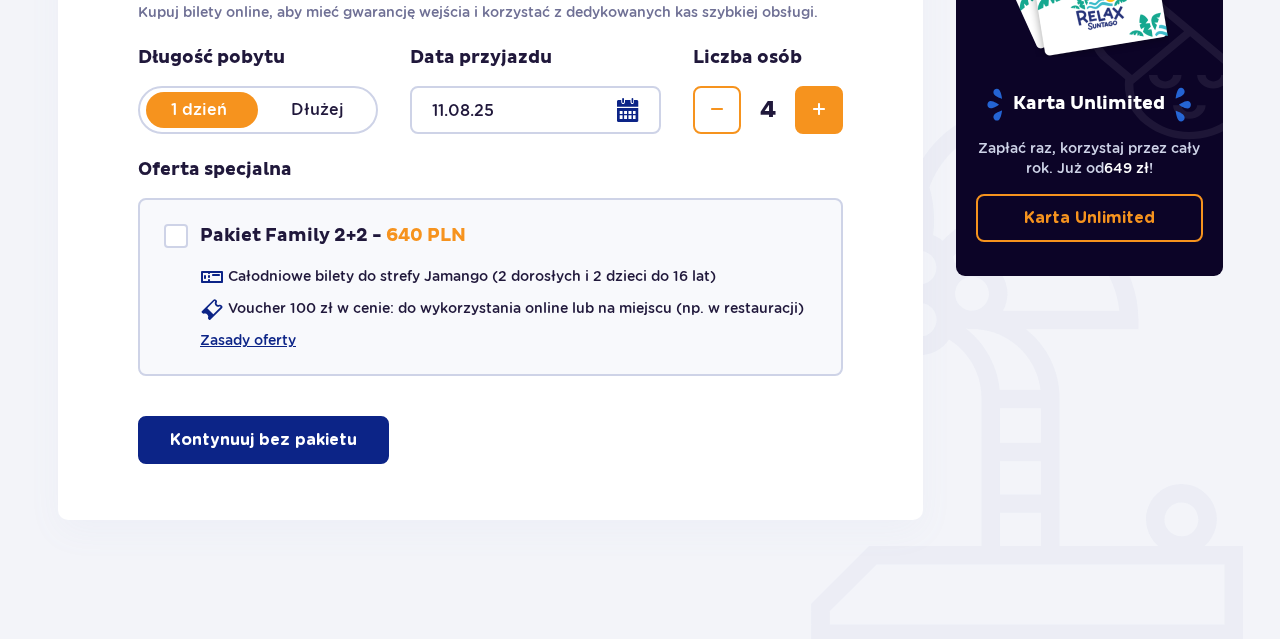 click at bounding box center [819, 110] 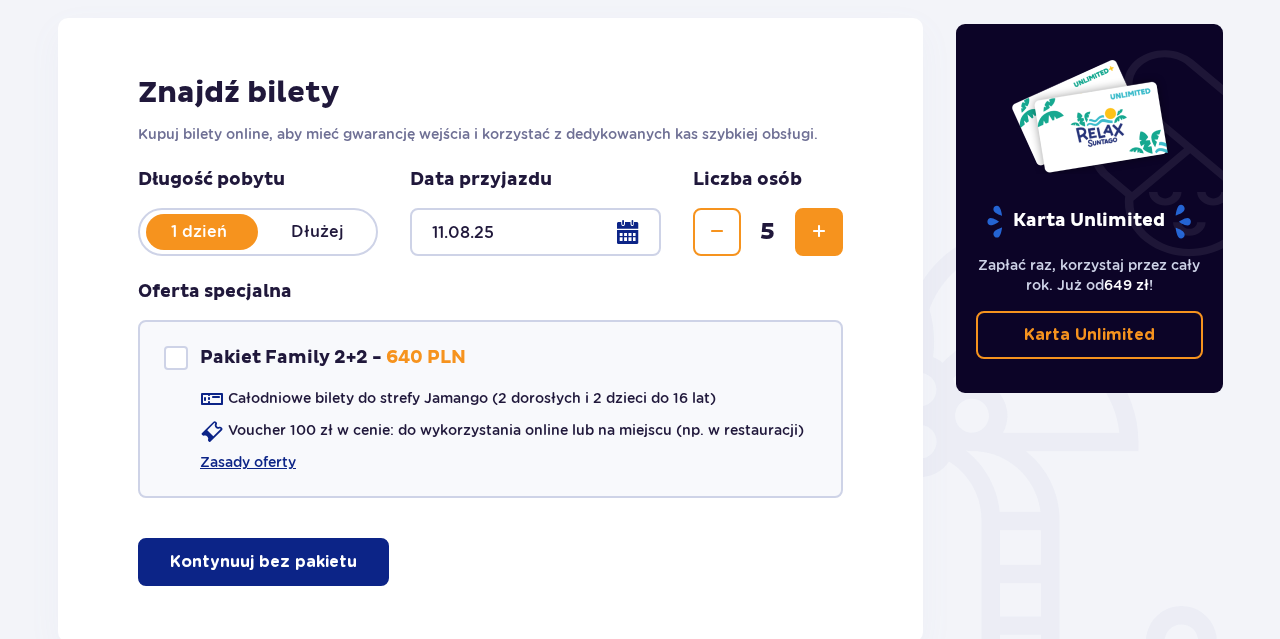 scroll, scrollTop: 390, scrollLeft: 0, axis: vertical 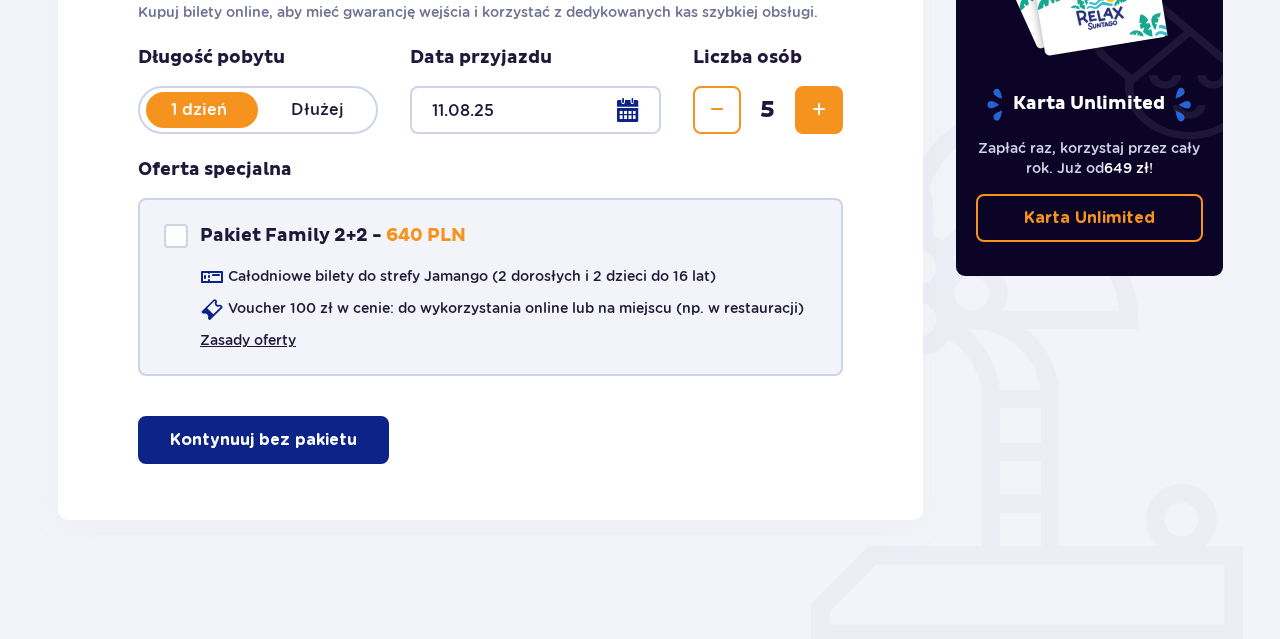 click on "Zasady oferty" at bounding box center (248, 340) 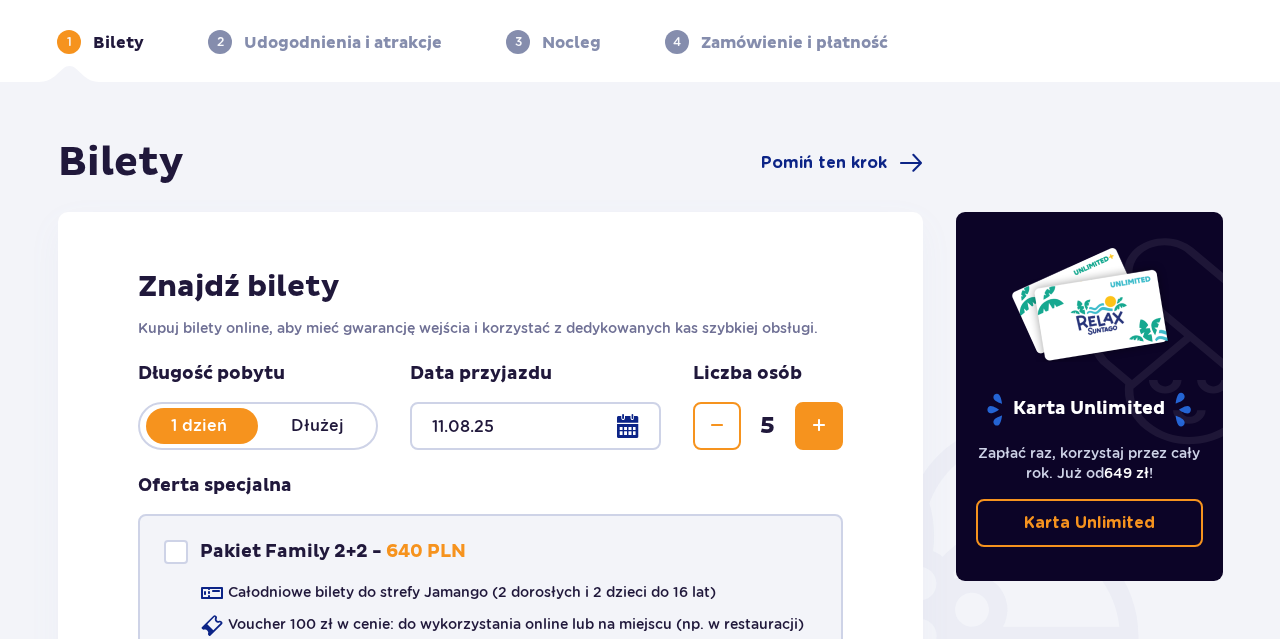 scroll, scrollTop: 390, scrollLeft: 0, axis: vertical 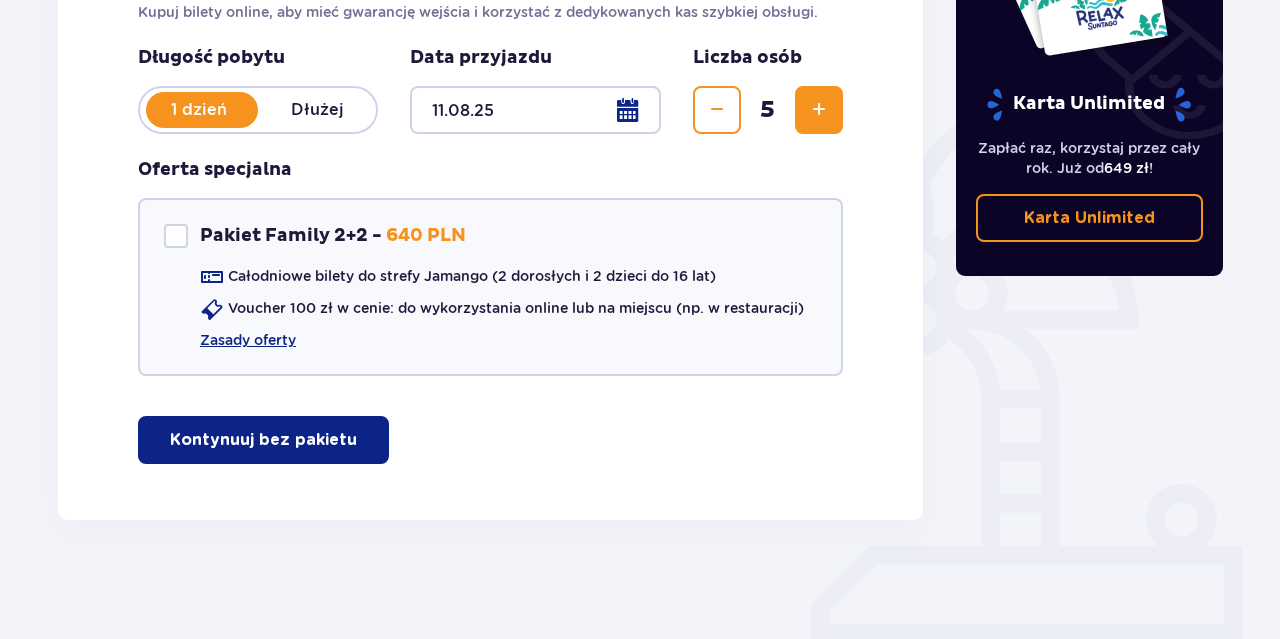 click on "Kontynuuj bez pakietu" at bounding box center (263, 440) 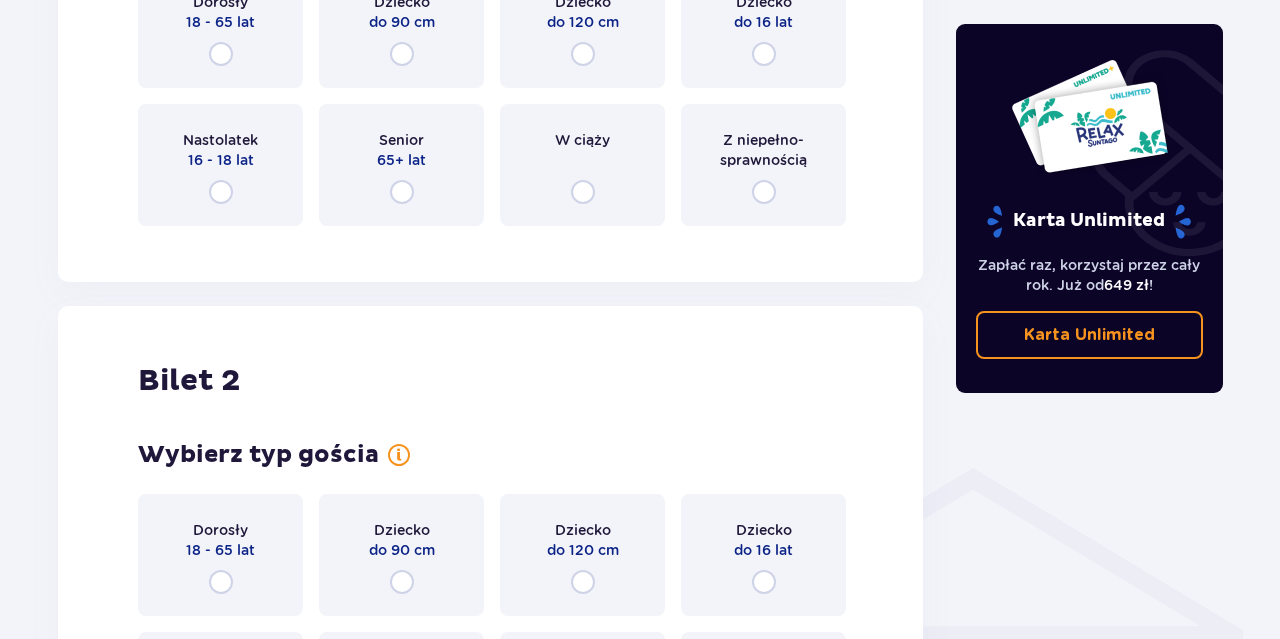 scroll, scrollTop: 1014, scrollLeft: 0, axis: vertical 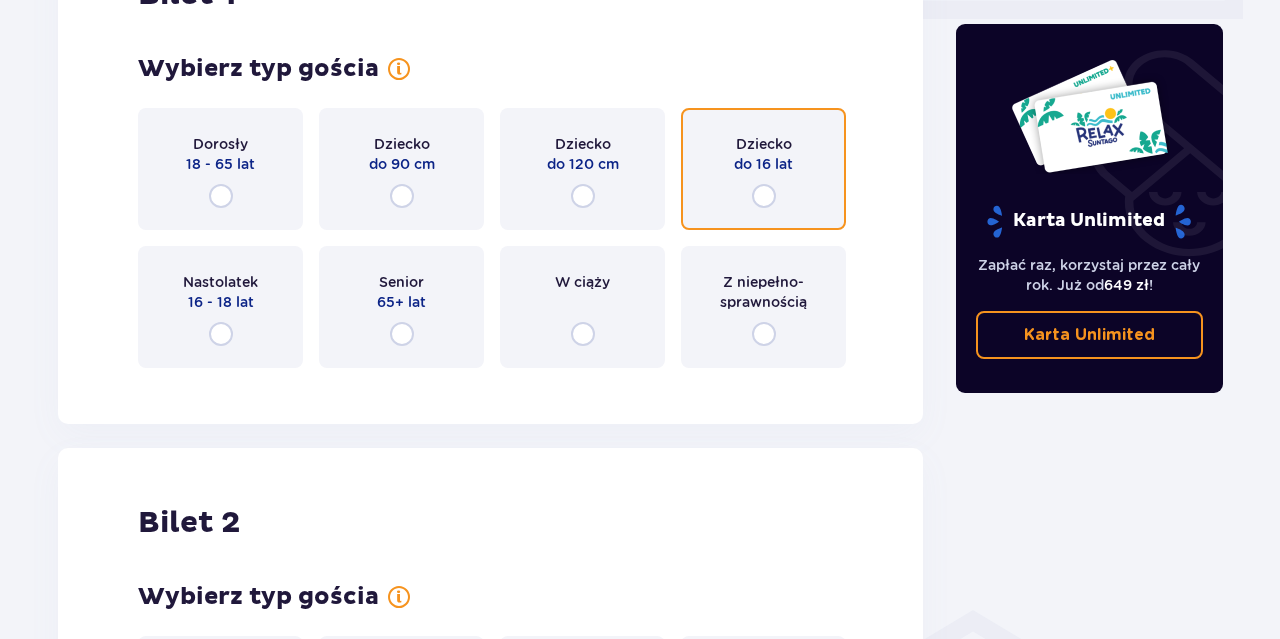 click at bounding box center [764, 196] 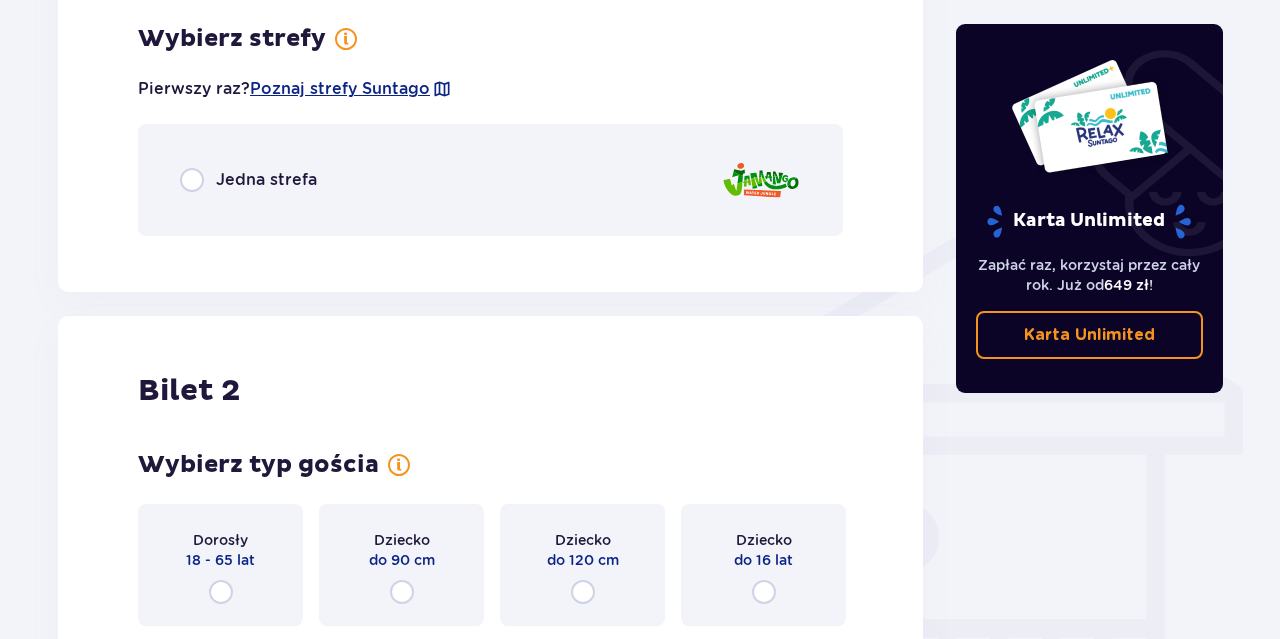 scroll, scrollTop: 1294, scrollLeft: 0, axis: vertical 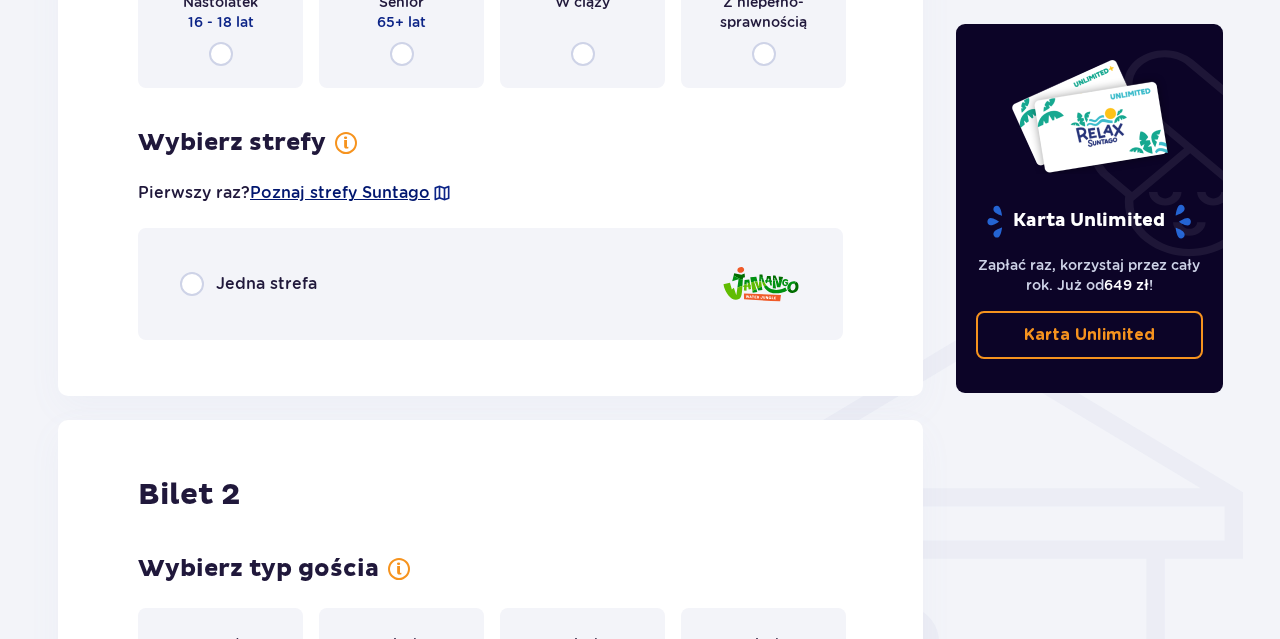 click on "Poznaj strefy Suntago" at bounding box center (340, 193) 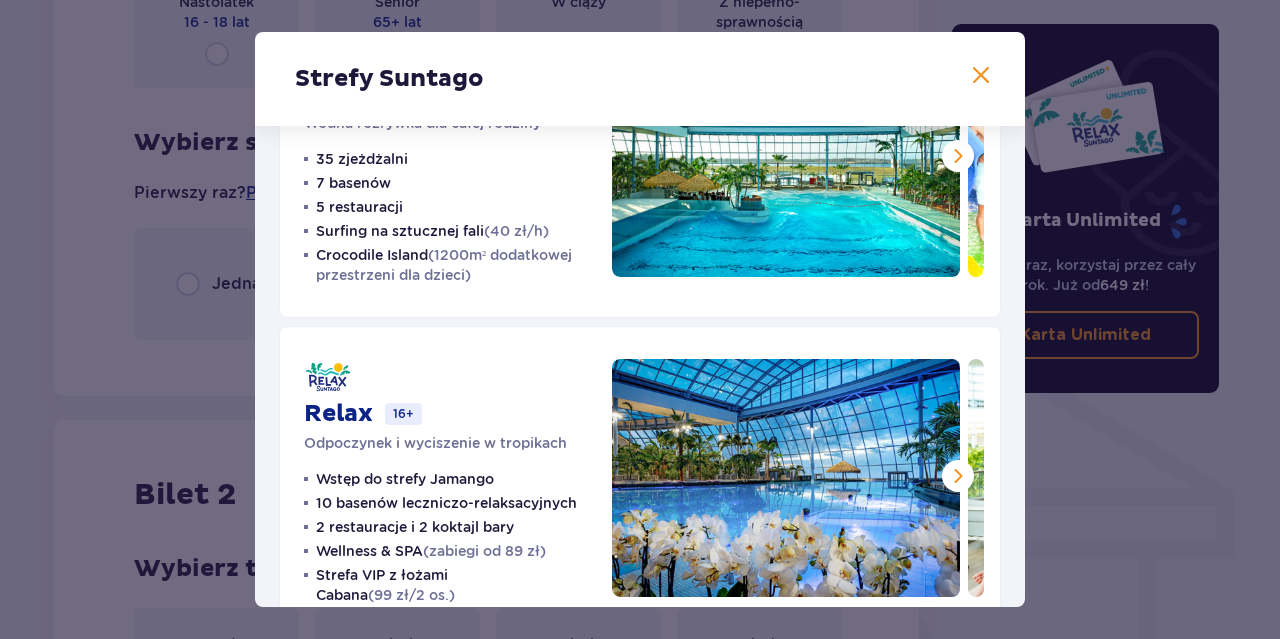 scroll, scrollTop: 0, scrollLeft: 0, axis: both 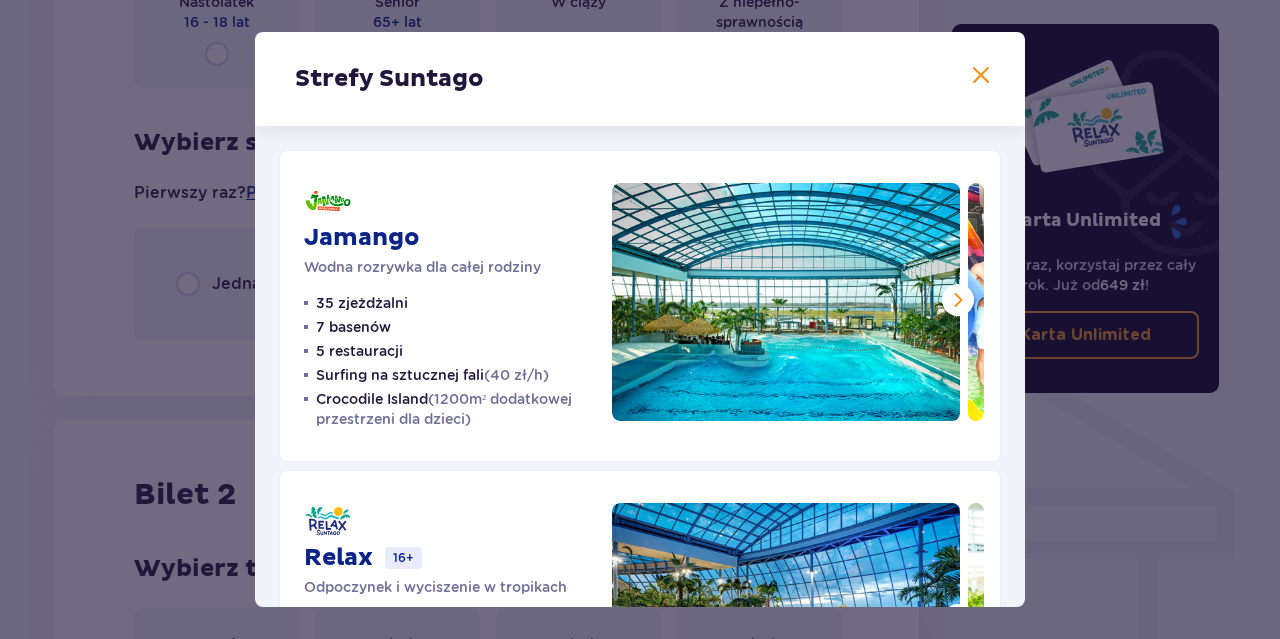 click at bounding box center [981, 76] 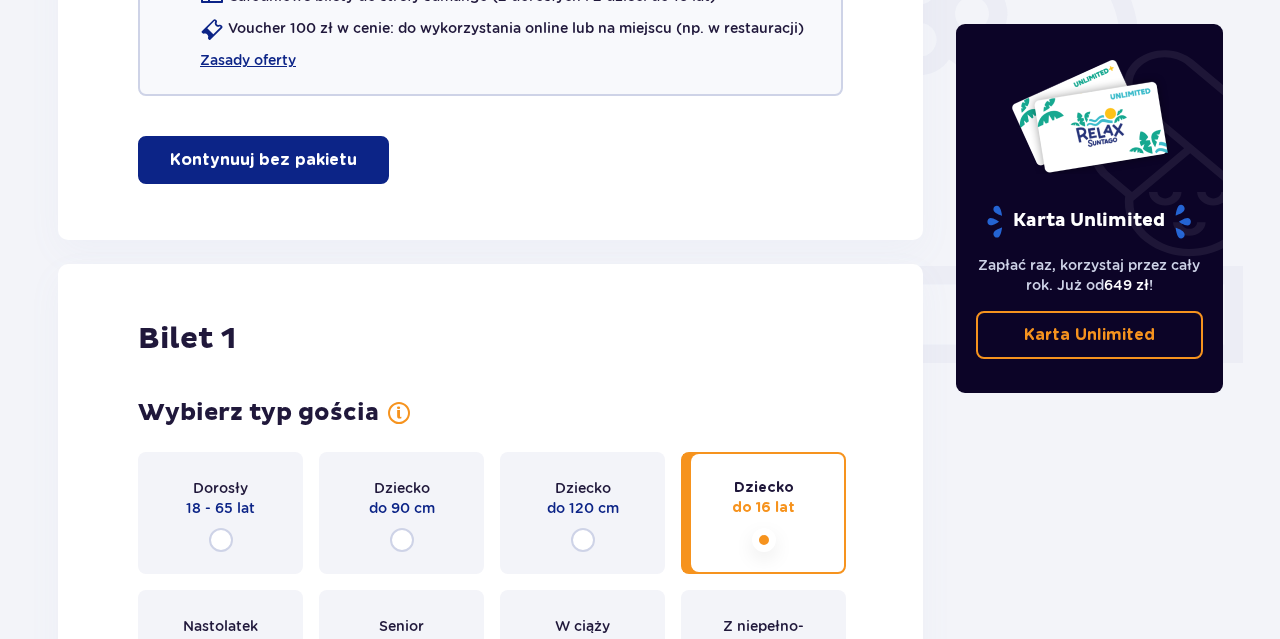 scroll, scrollTop: 1190, scrollLeft: 0, axis: vertical 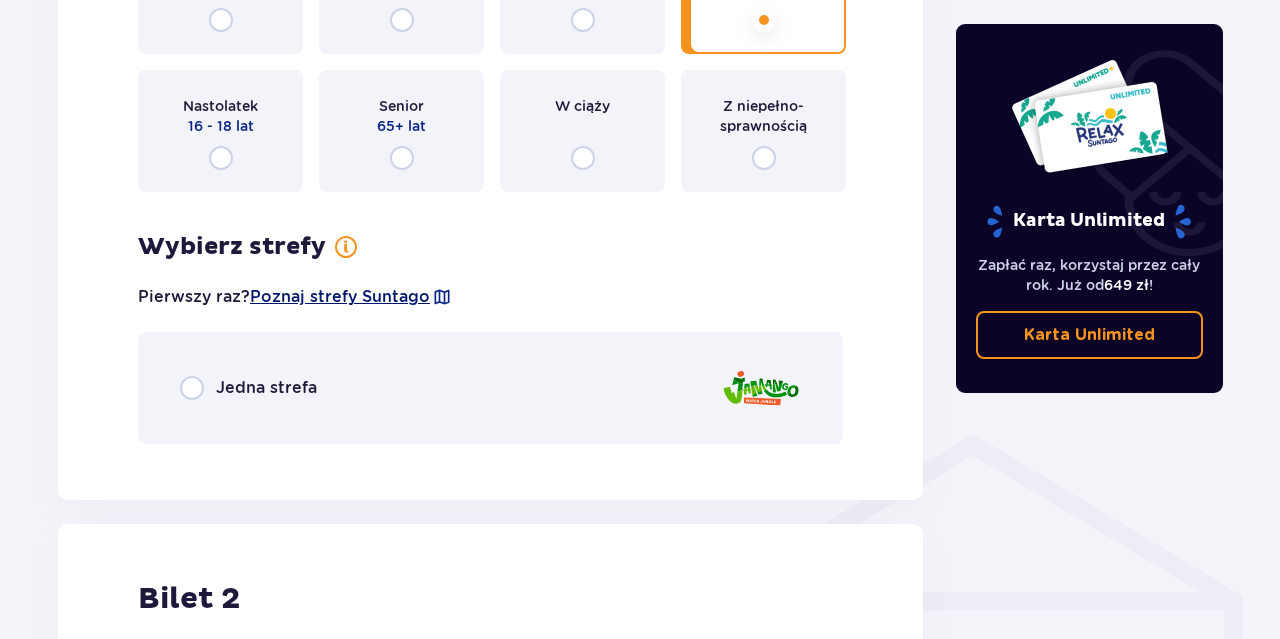 click on "Poznaj strefy Suntago" at bounding box center [340, 297] 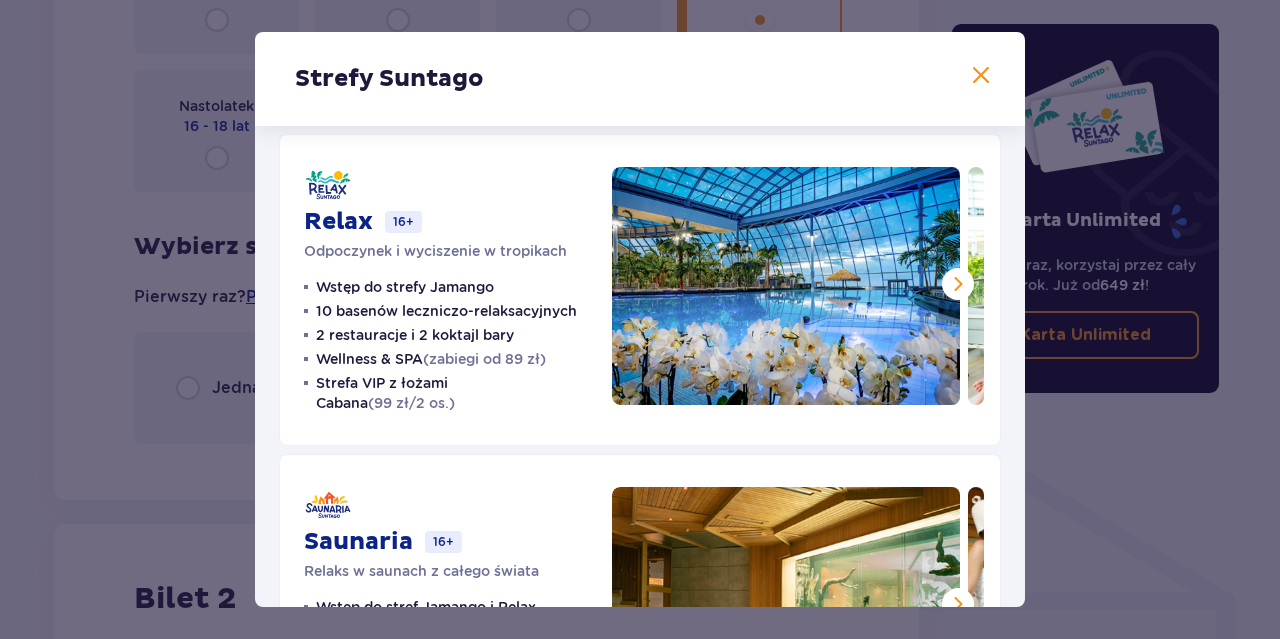 scroll, scrollTop: 116, scrollLeft: 0, axis: vertical 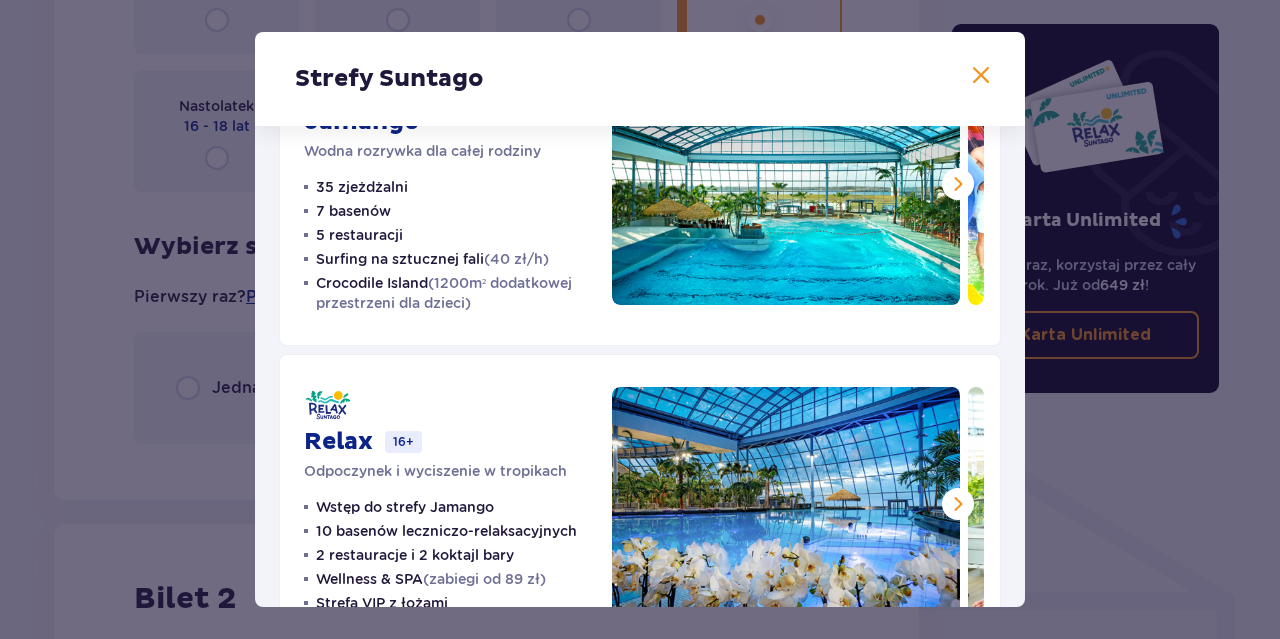 click at bounding box center [981, 76] 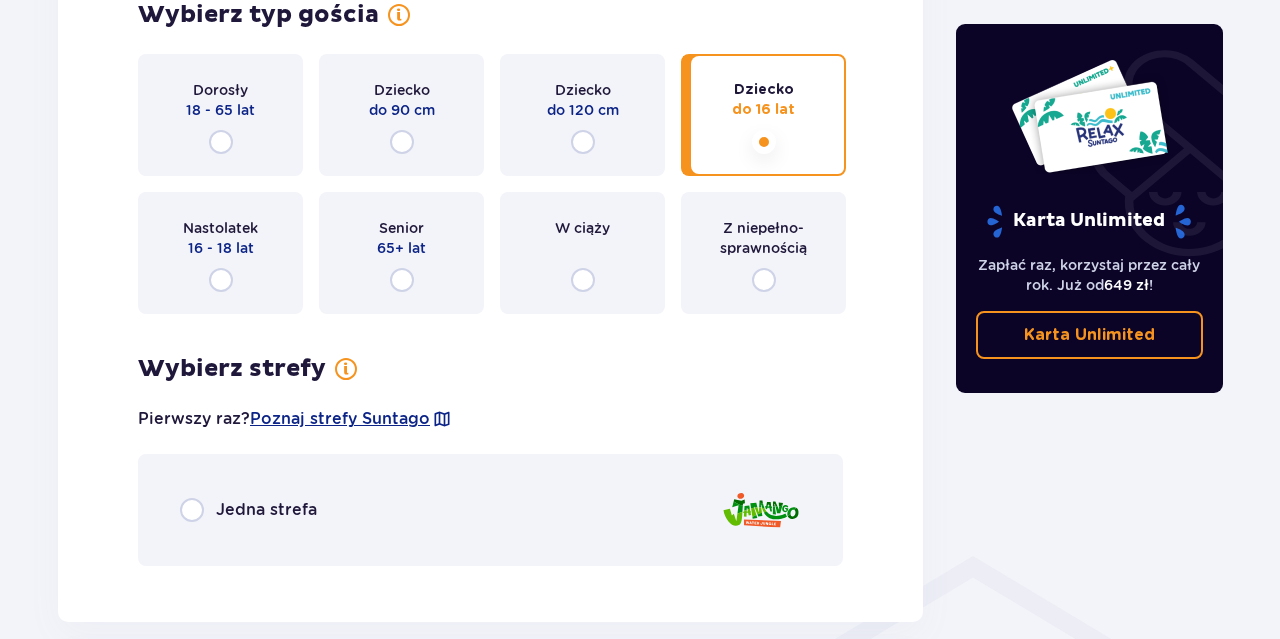 scroll, scrollTop: 1085, scrollLeft: 0, axis: vertical 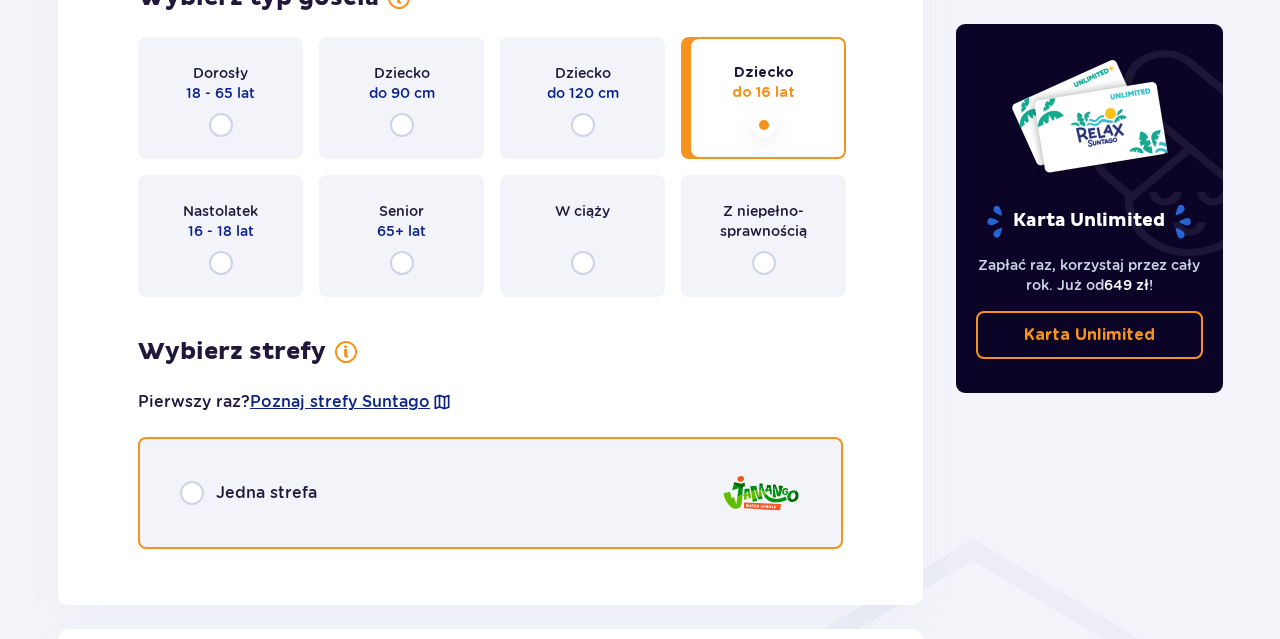 click at bounding box center (192, 493) 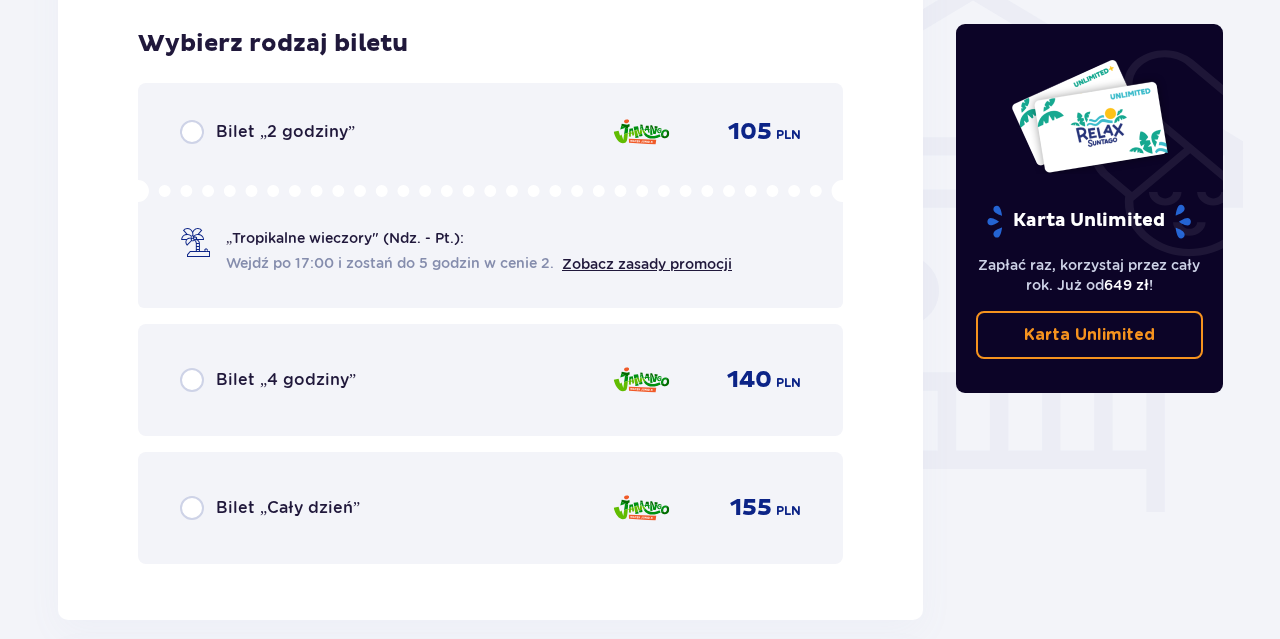 scroll, scrollTop: 1650, scrollLeft: 0, axis: vertical 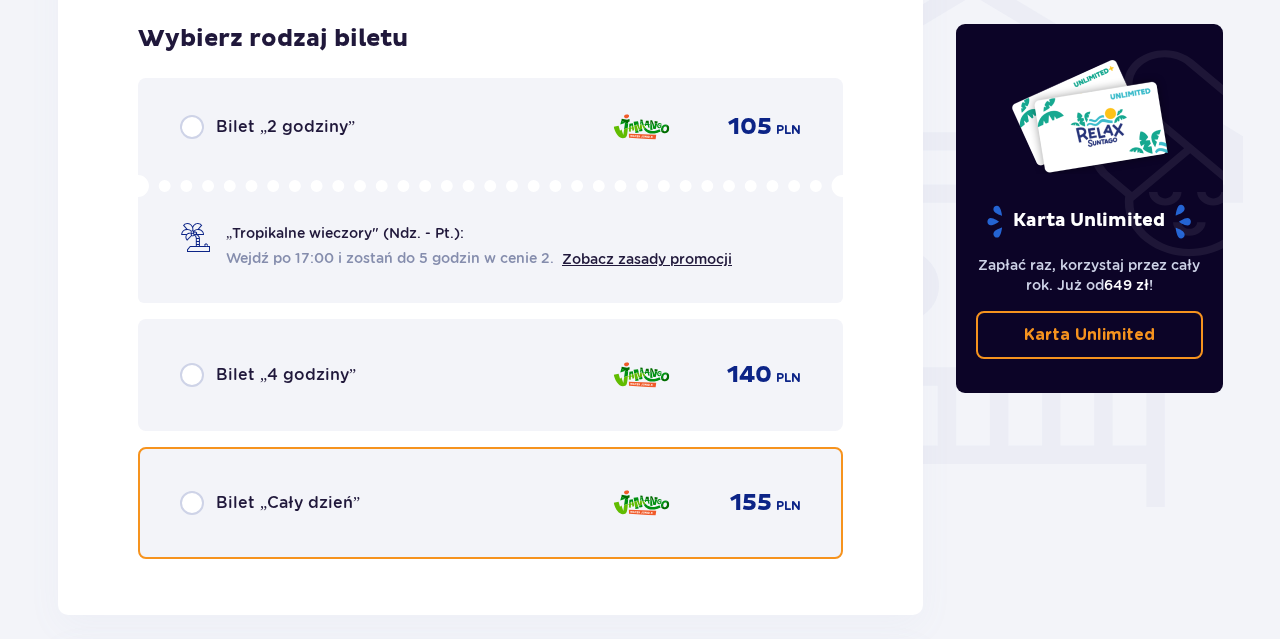 click at bounding box center [192, 503] 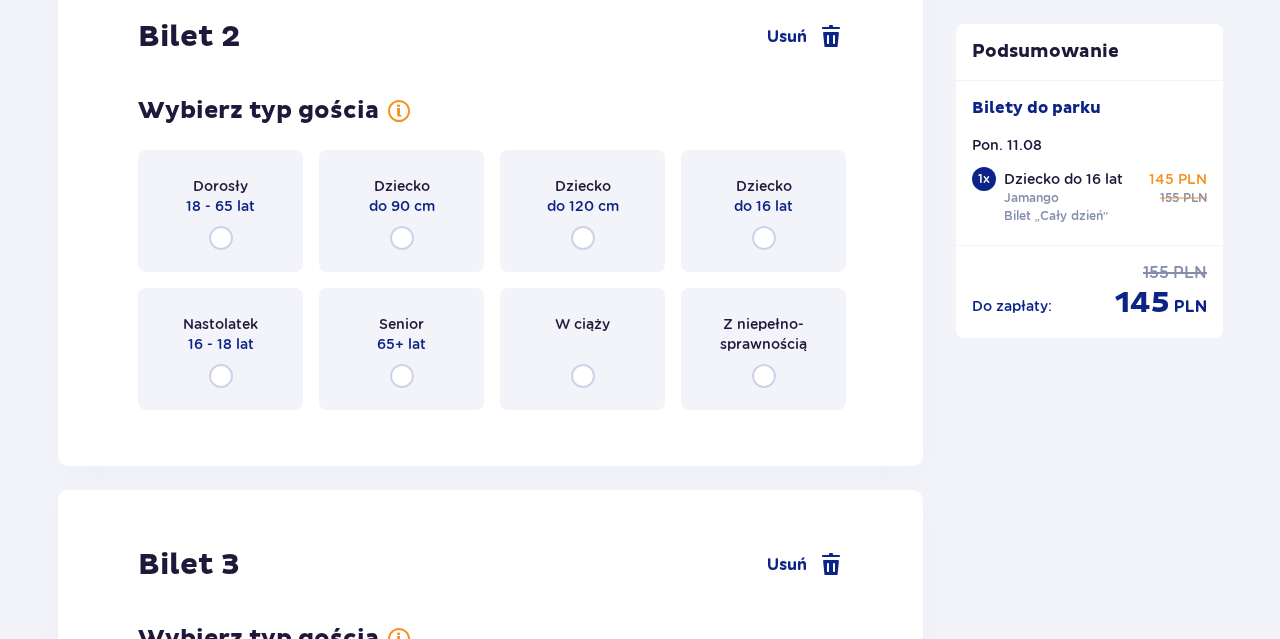 scroll, scrollTop: 2369, scrollLeft: 0, axis: vertical 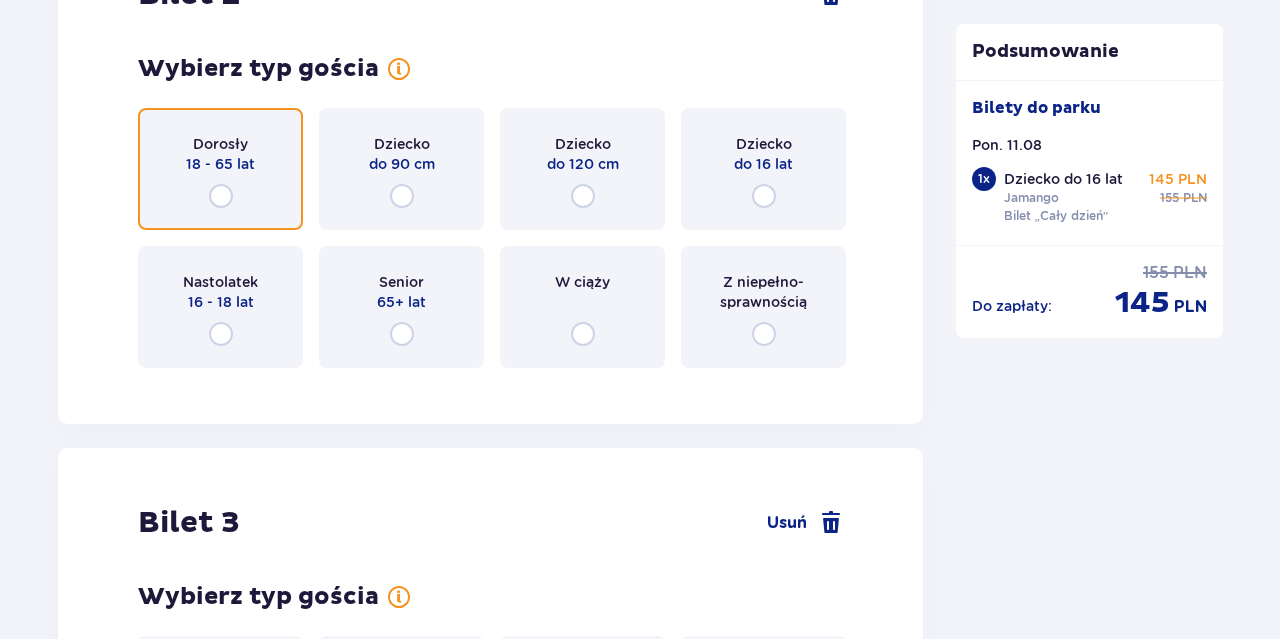click at bounding box center [221, 196] 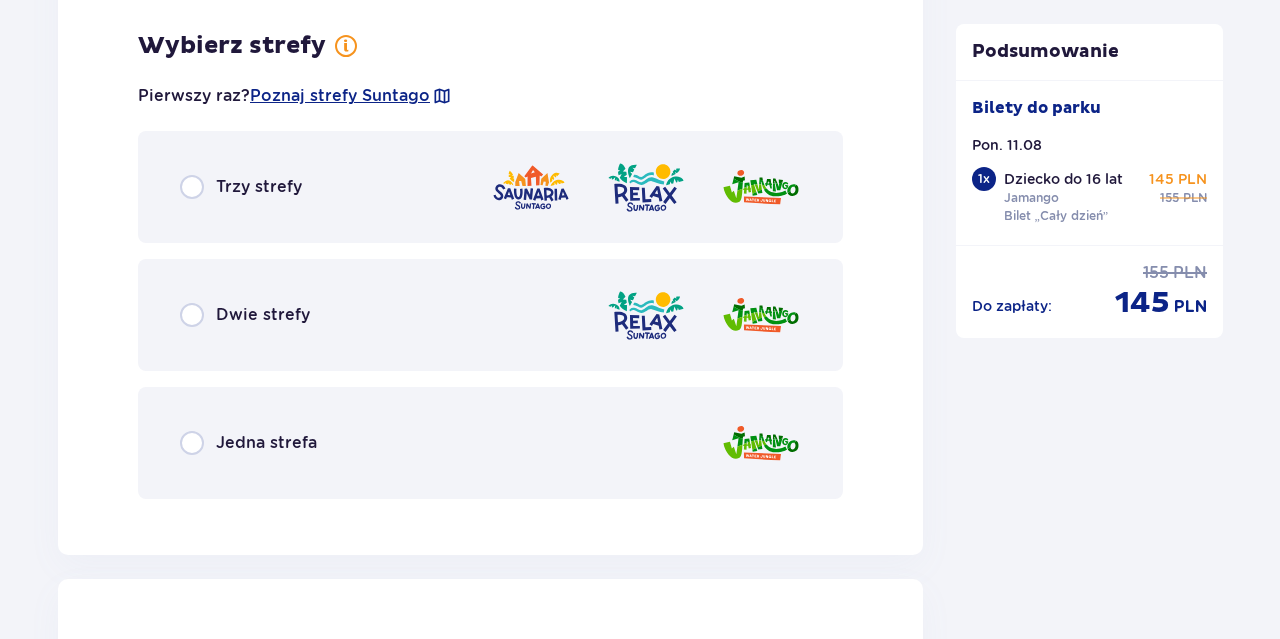 scroll, scrollTop: 2753, scrollLeft: 0, axis: vertical 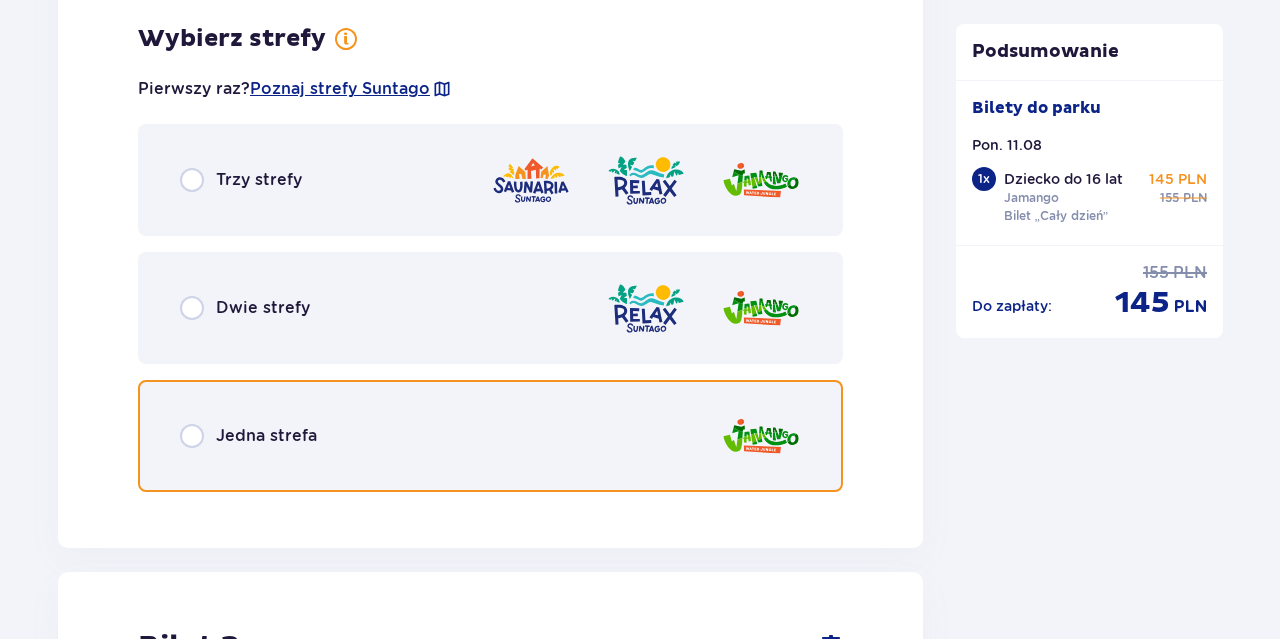 click at bounding box center (192, 436) 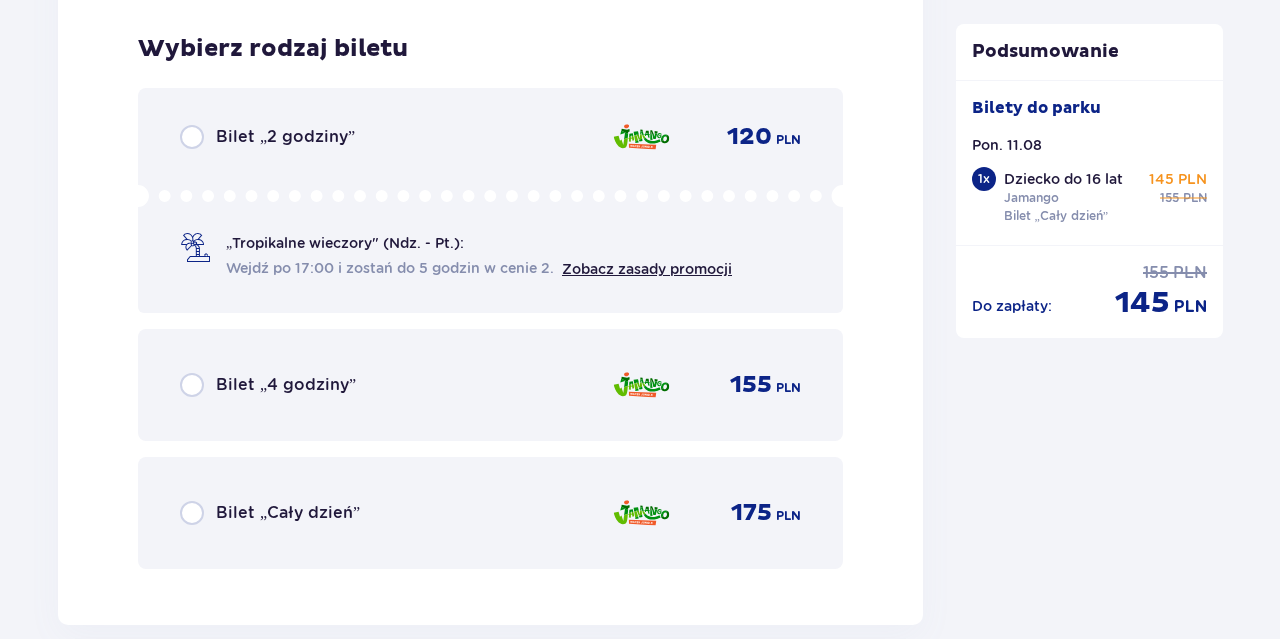 scroll, scrollTop: 3261, scrollLeft: 0, axis: vertical 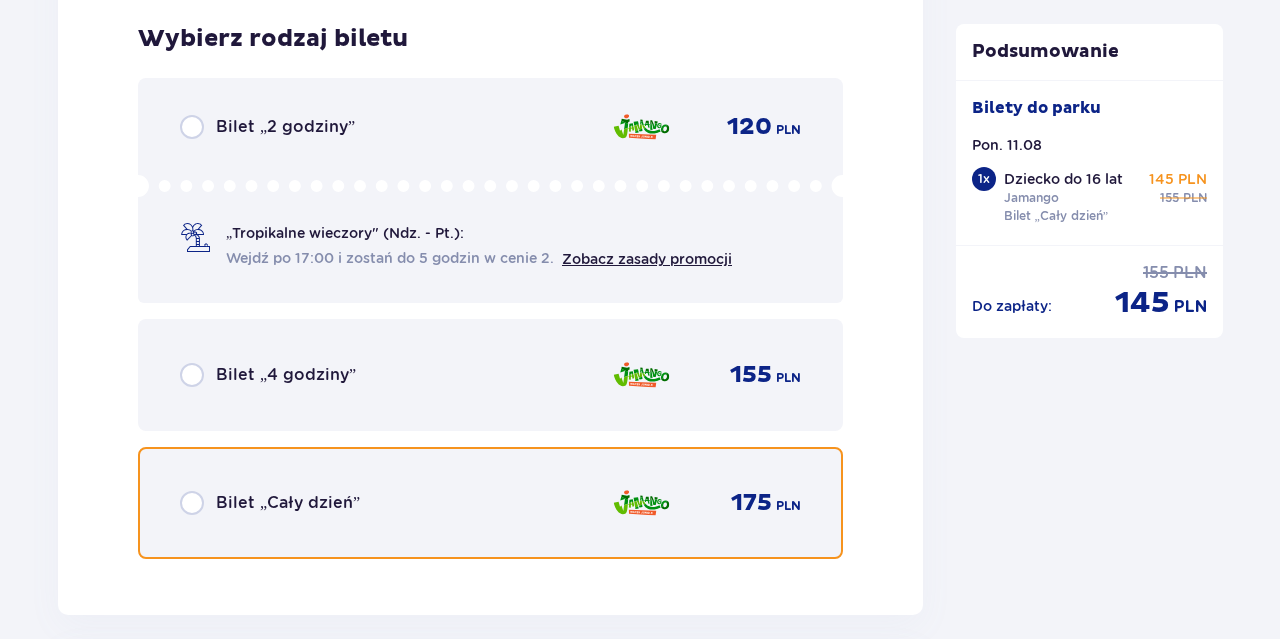 click at bounding box center [192, 503] 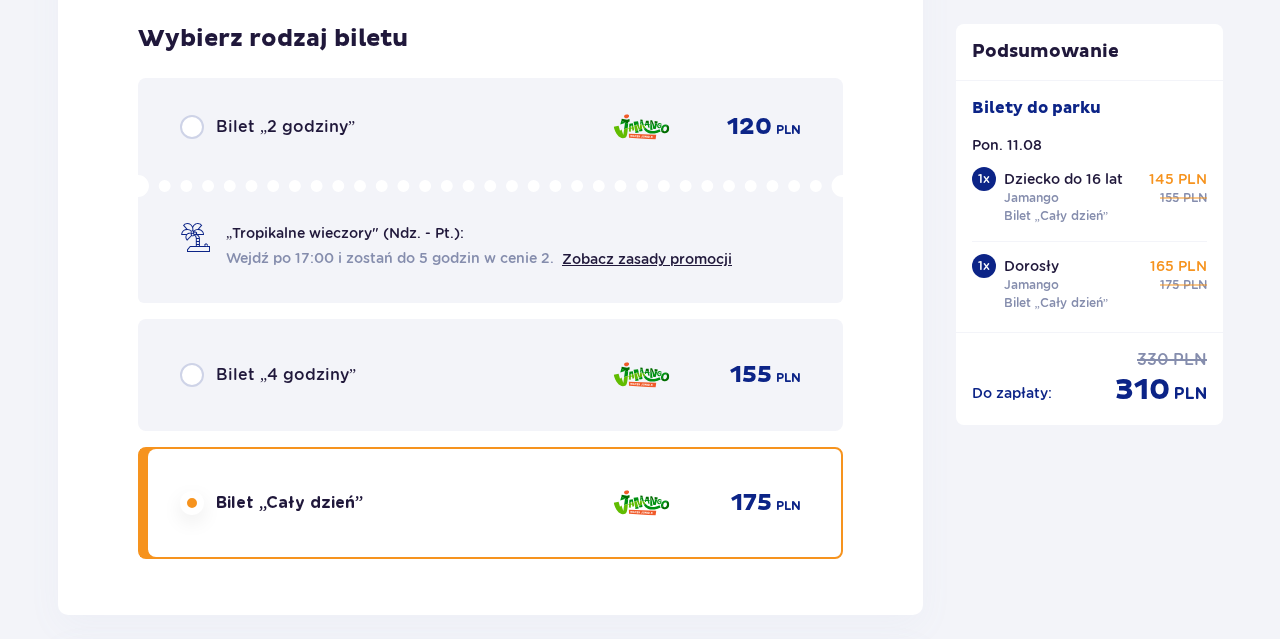 scroll, scrollTop: 3876, scrollLeft: 0, axis: vertical 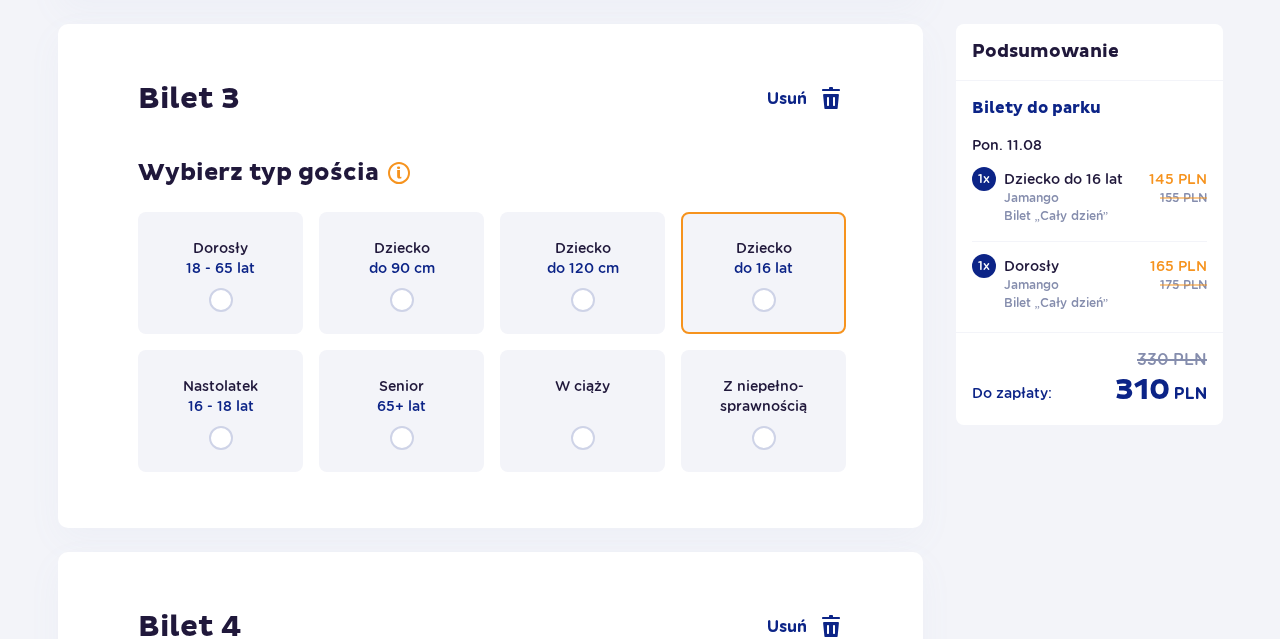 click at bounding box center [764, 300] 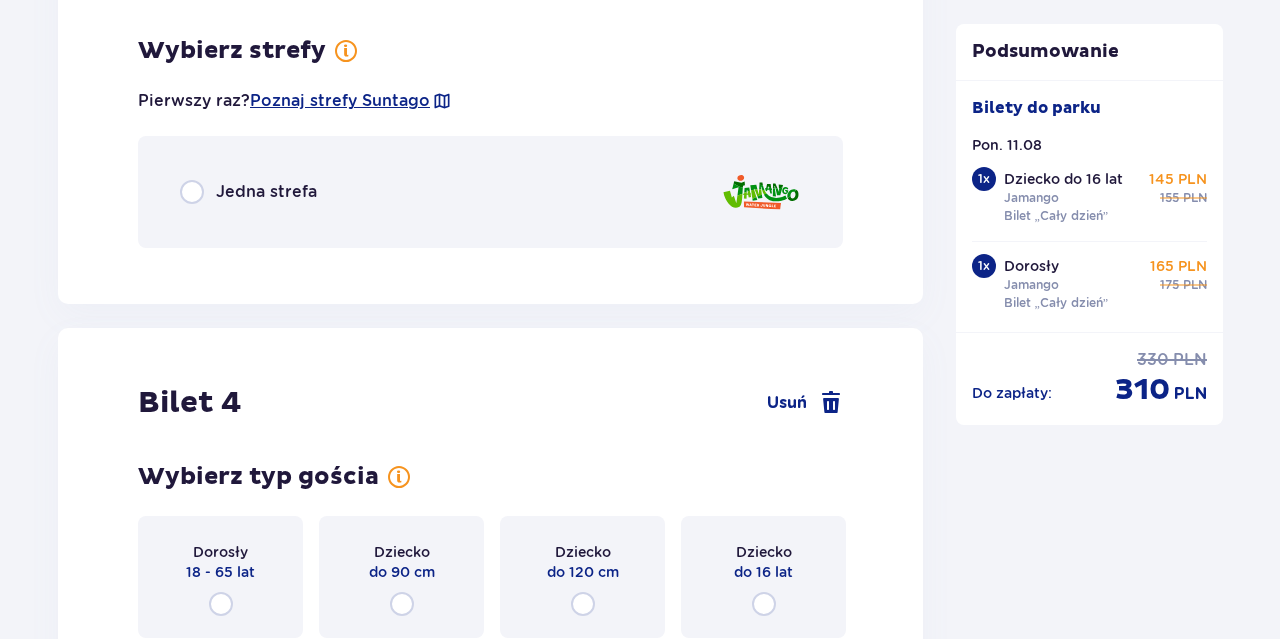 scroll, scrollTop: 4364, scrollLeft: 0, axis: vertical 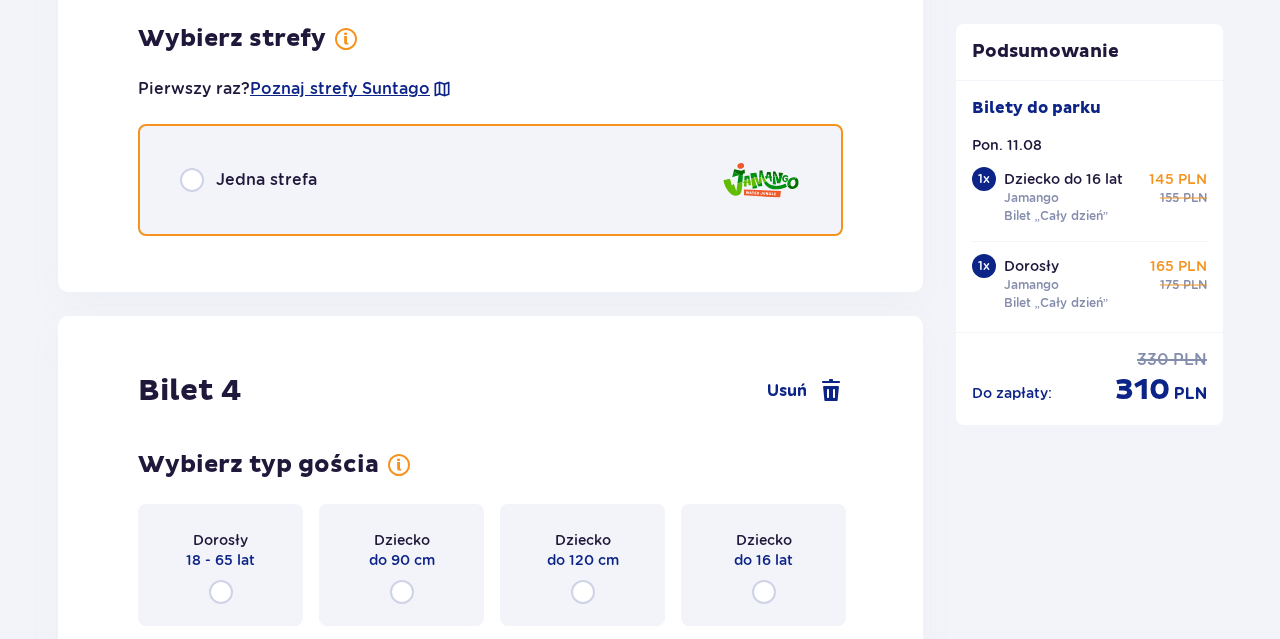 click at bounding box center (192, 180) 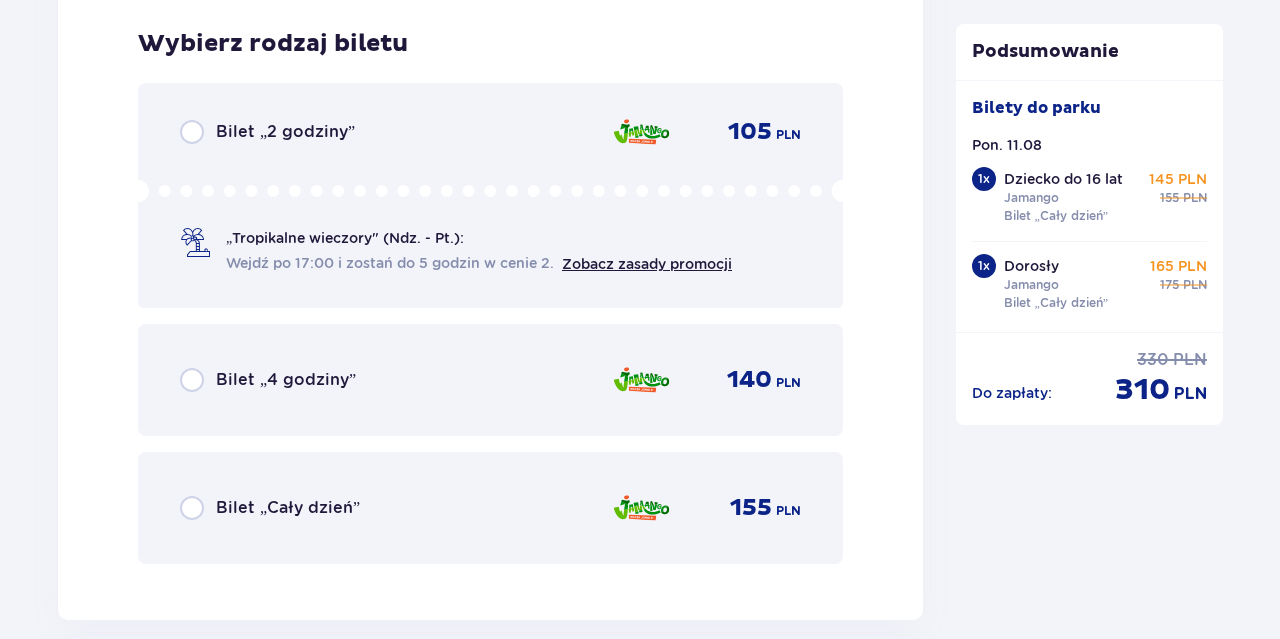 scroll, scrollTop: 4616, scrollLeft: 0, axis: vertical 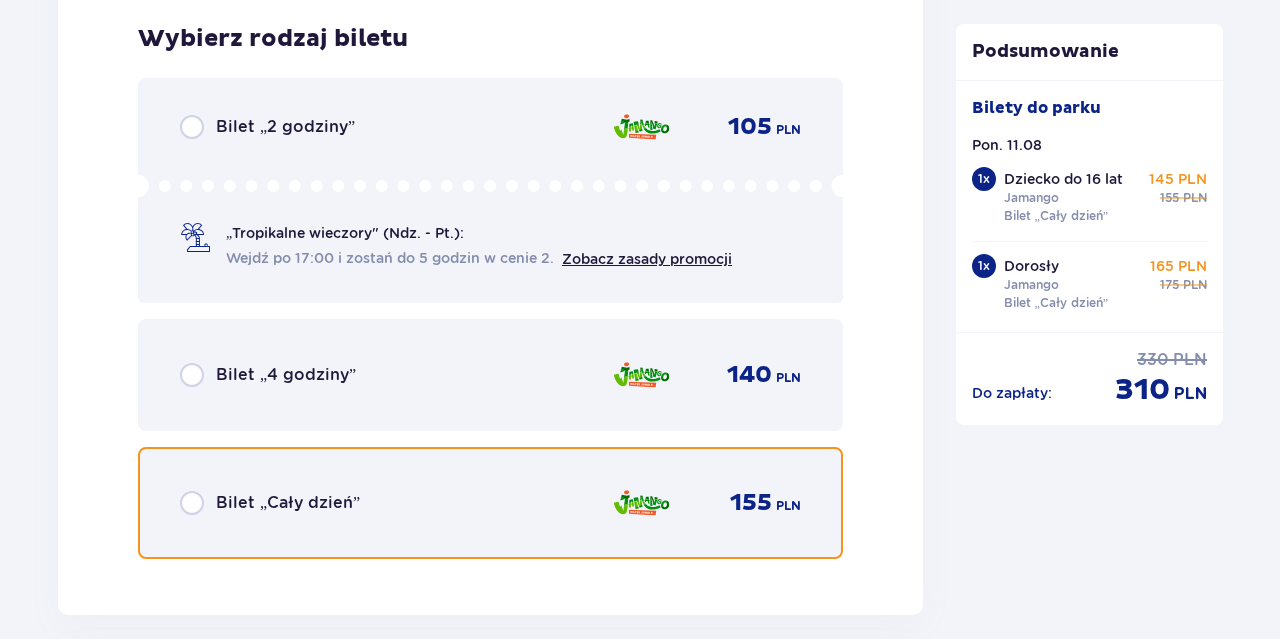 click at bounding box center [192, 503] 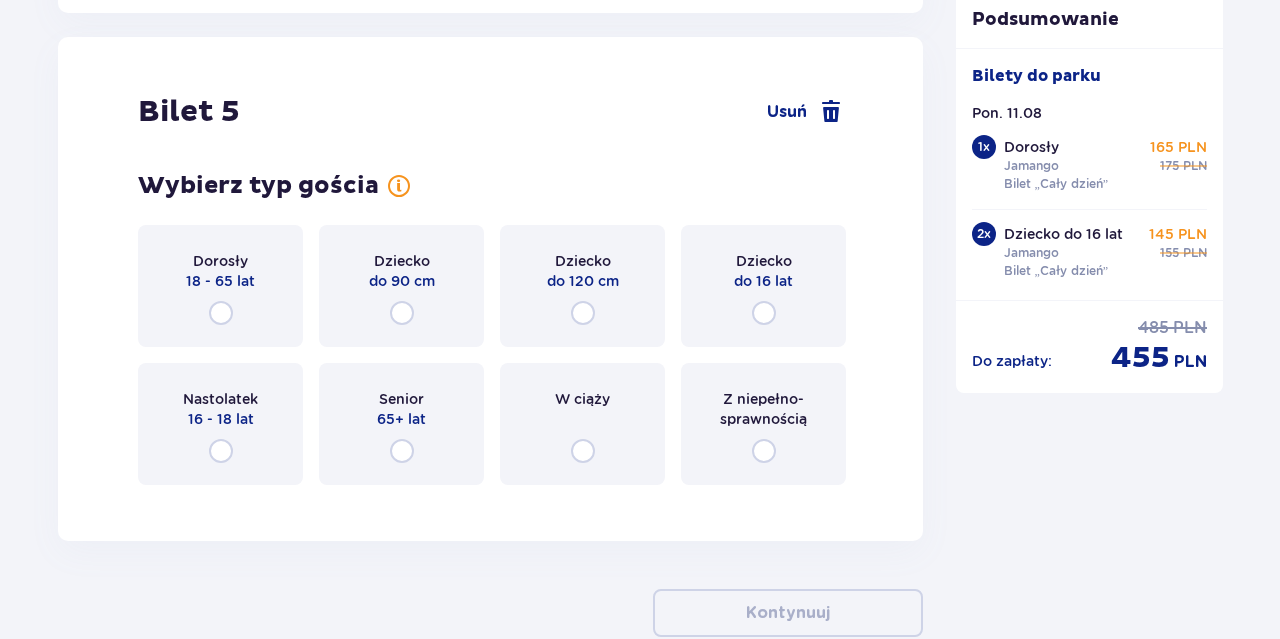 scroll, scrollTop: 5751, scrollLeft: 0, axis: vertical 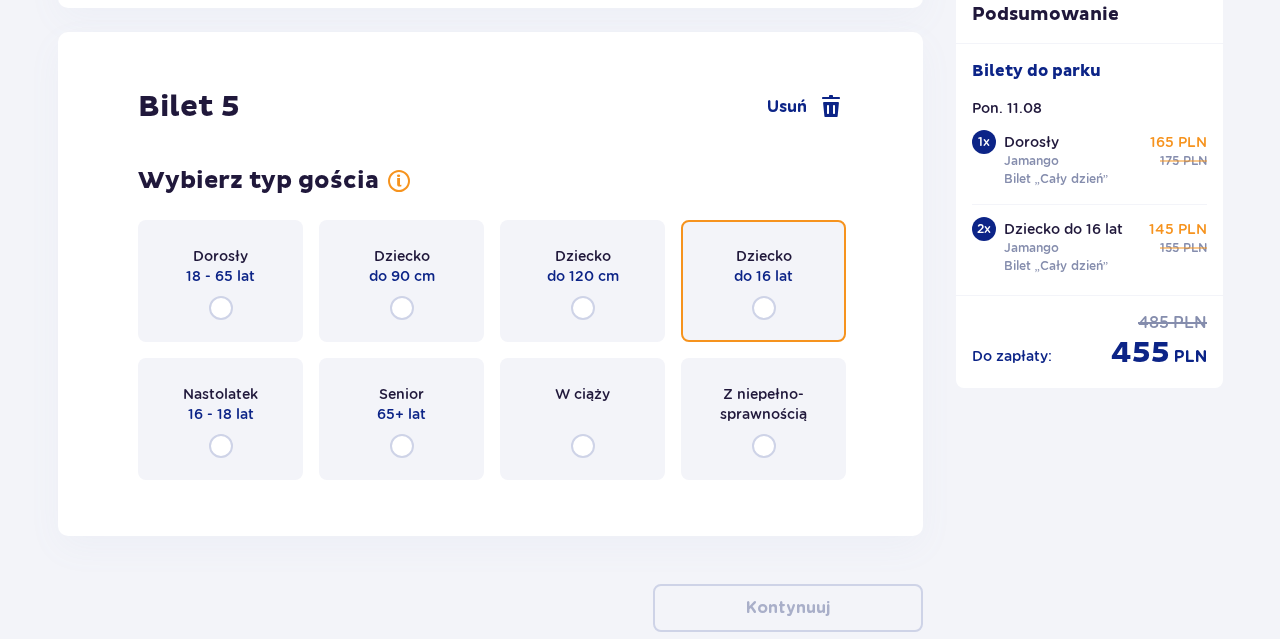click at bounding box center (764, 308) 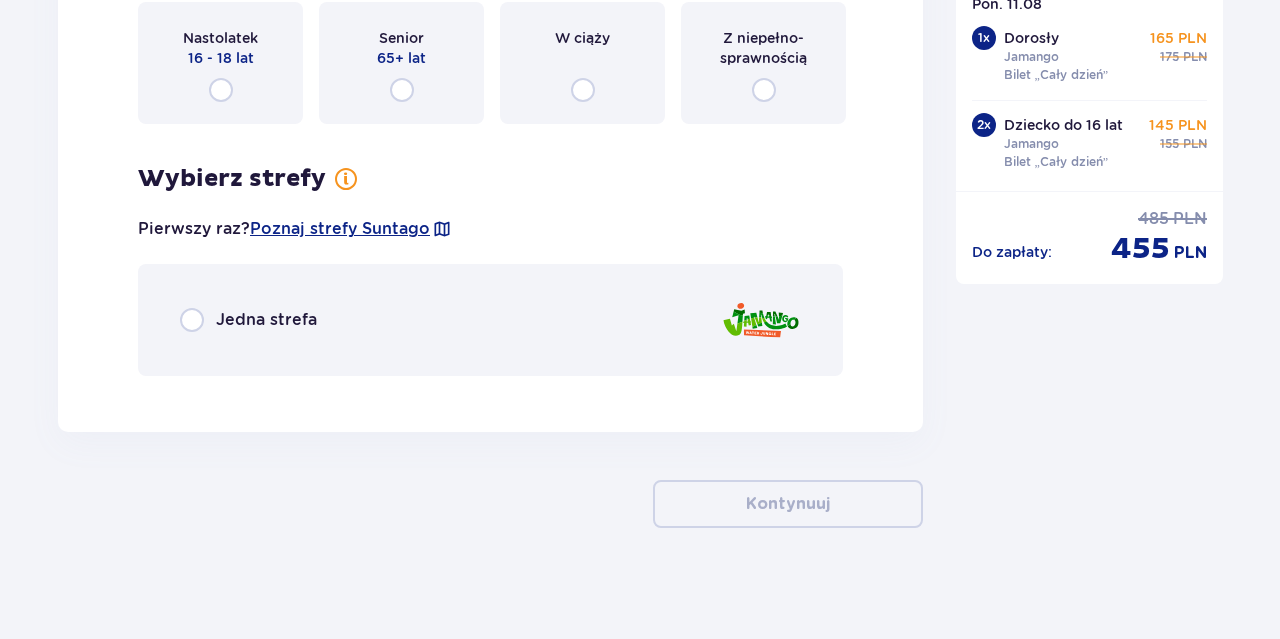 scroll, scrollTop: 6116, scrollLeft: 0, axis: vertical 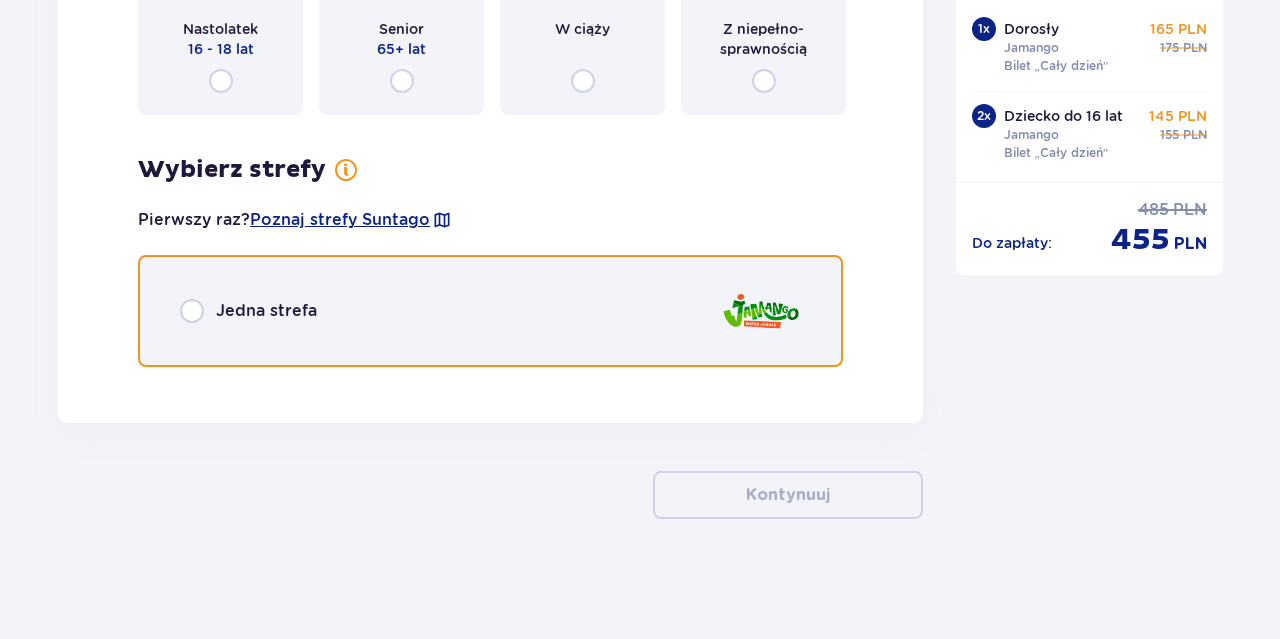 click at bounding box center (192, 311) 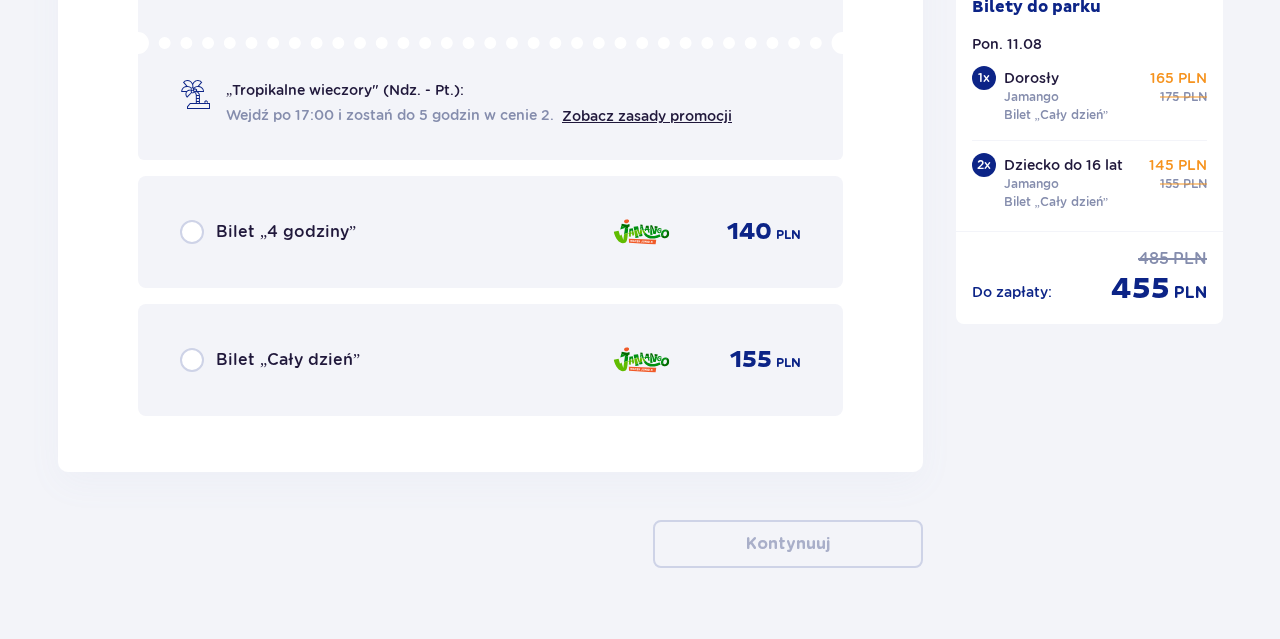 scroll, scrollTop: 6586, scrollLeft: 0, axis: vertical 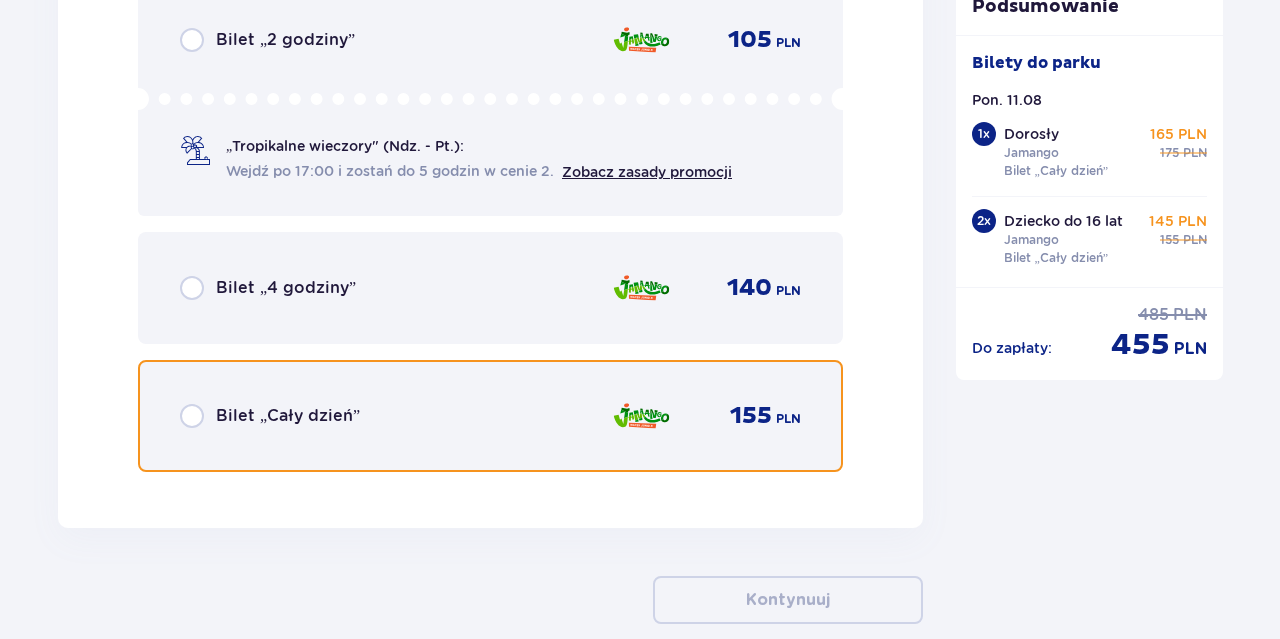 click at bounding box center [192, 416] 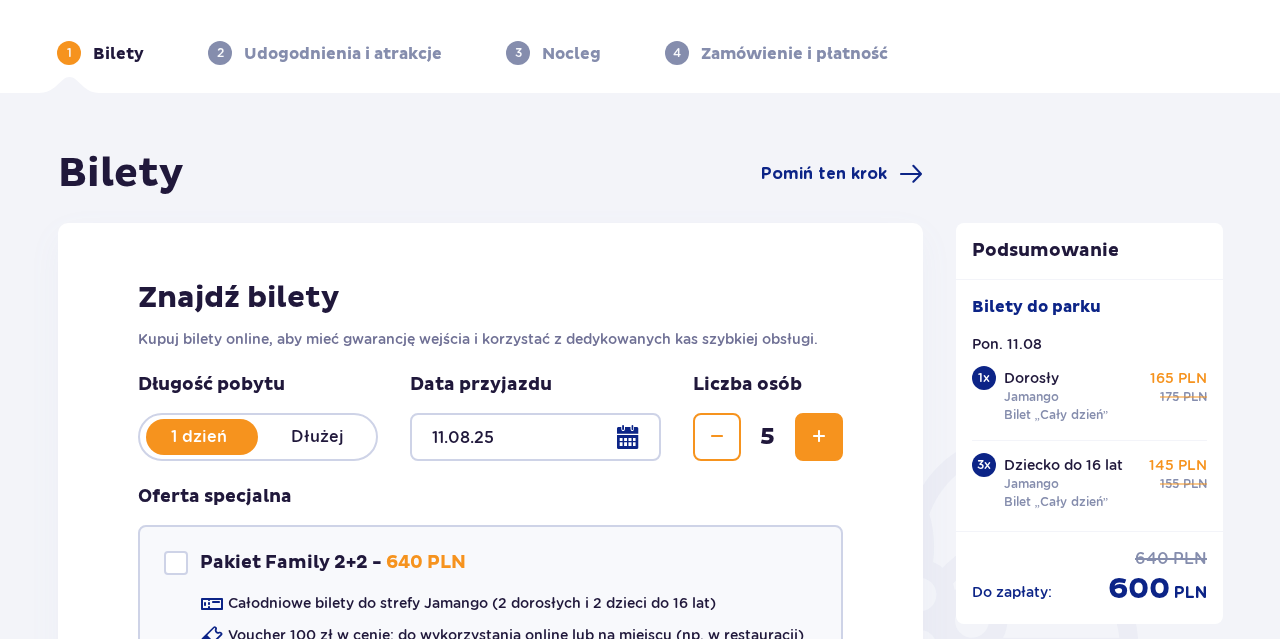 scroll, scrollTop: 0, scrollLeft: 0, axis: both 